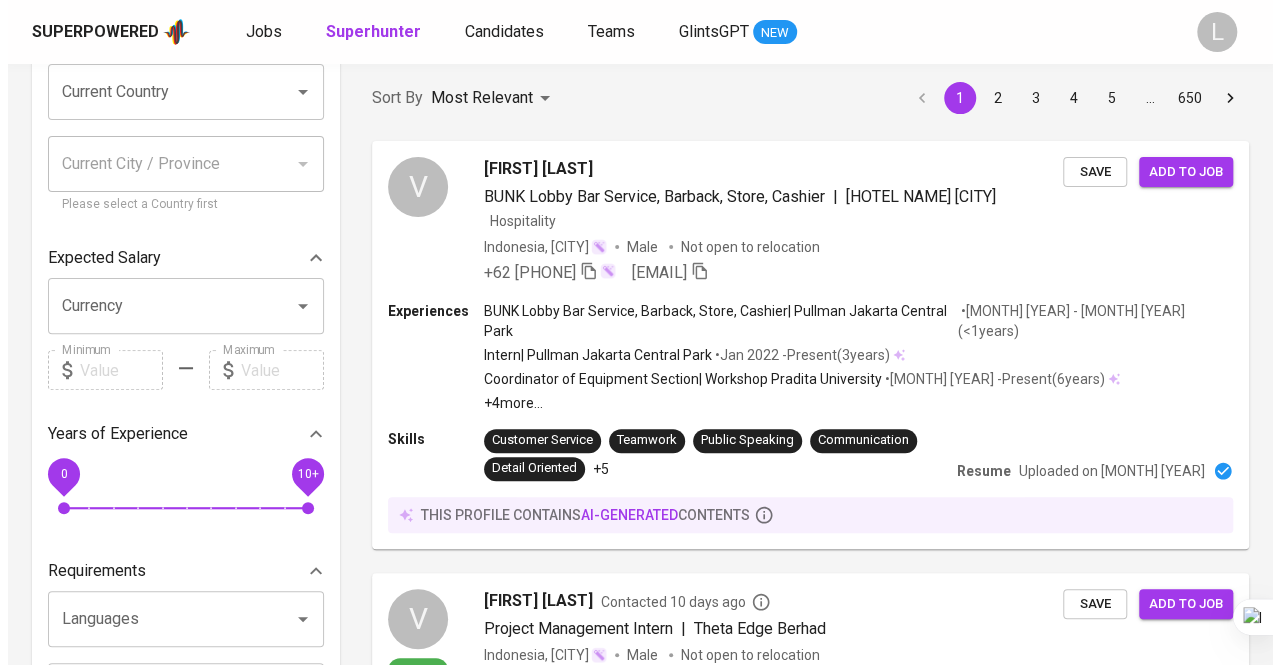 scroll, scrollTop: 0, scrollLeft: 0, axis: both 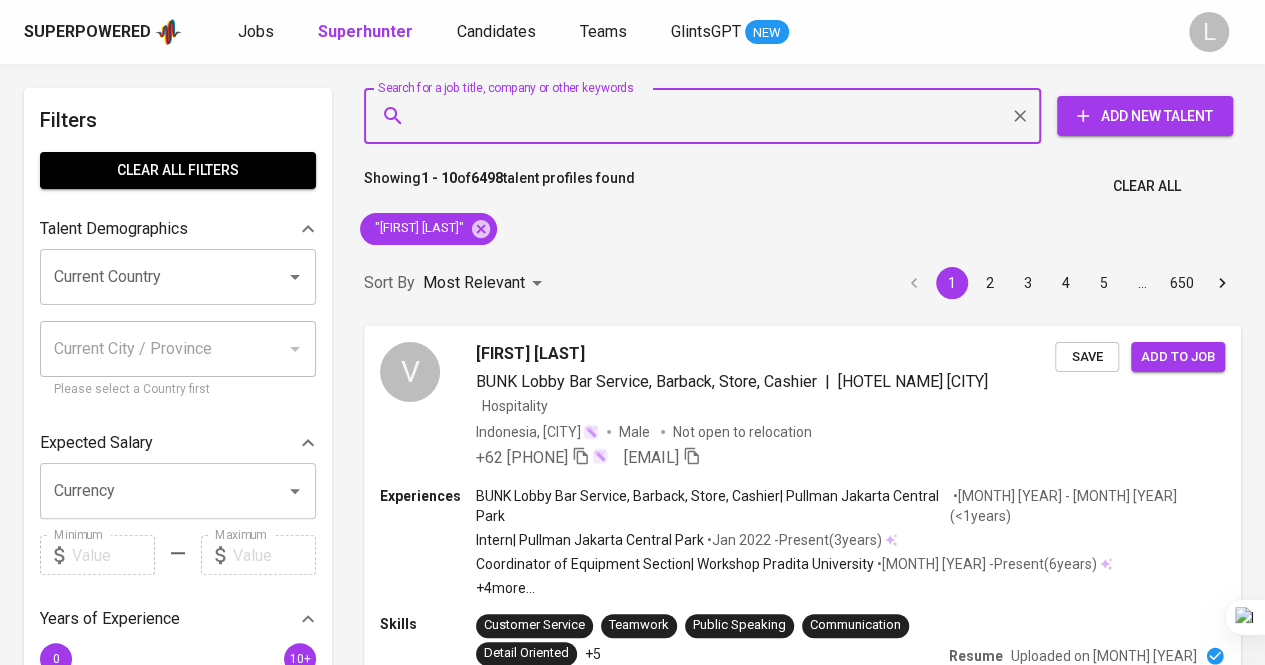 click on "Search for a job title, company or other keywords" at bounding box center (707, 116) 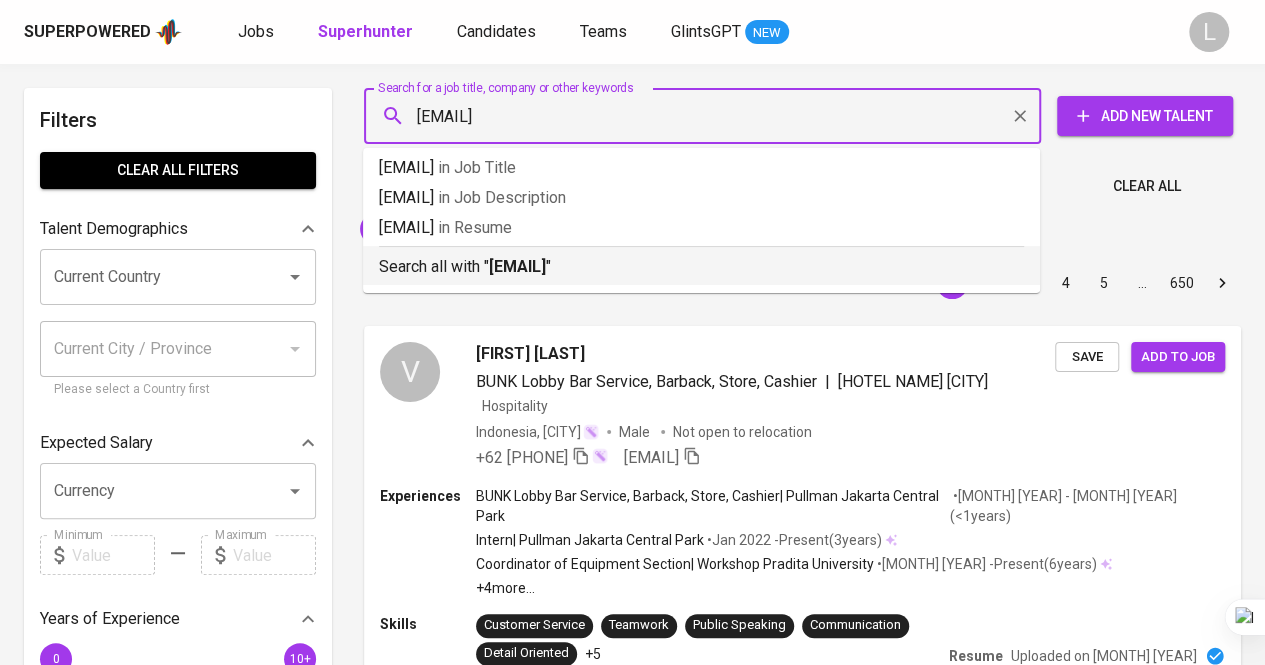 click on "[EMAIL]" at bounding box center (517, 266) 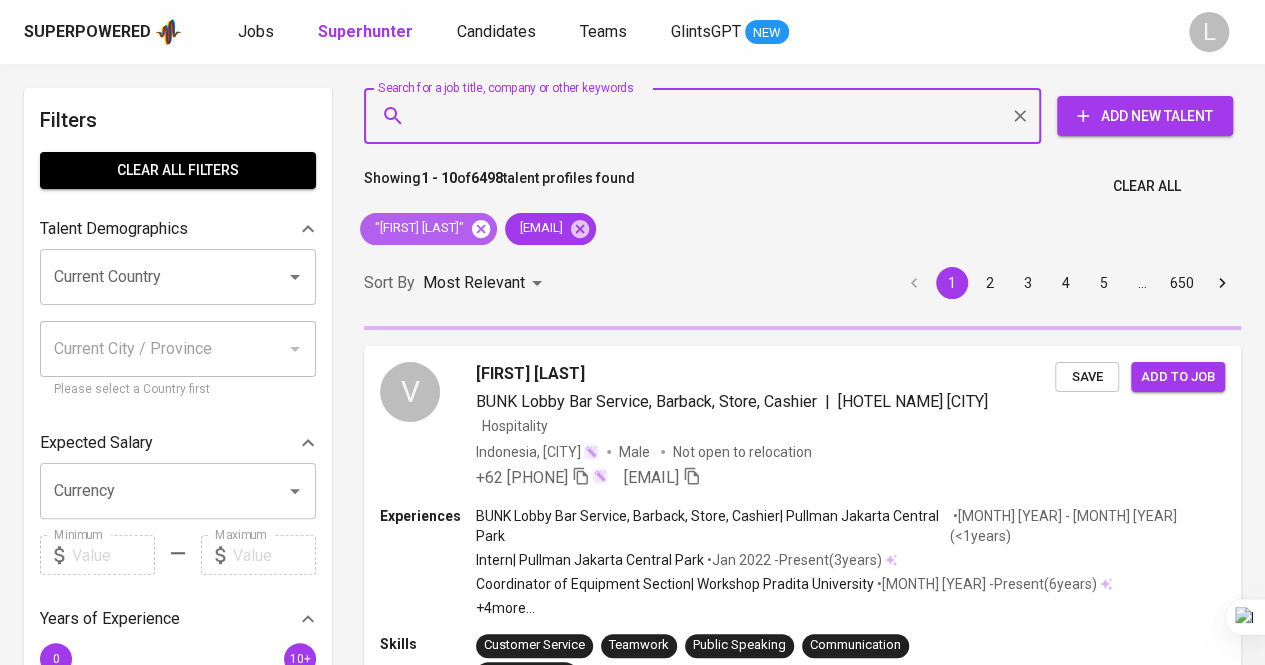 click 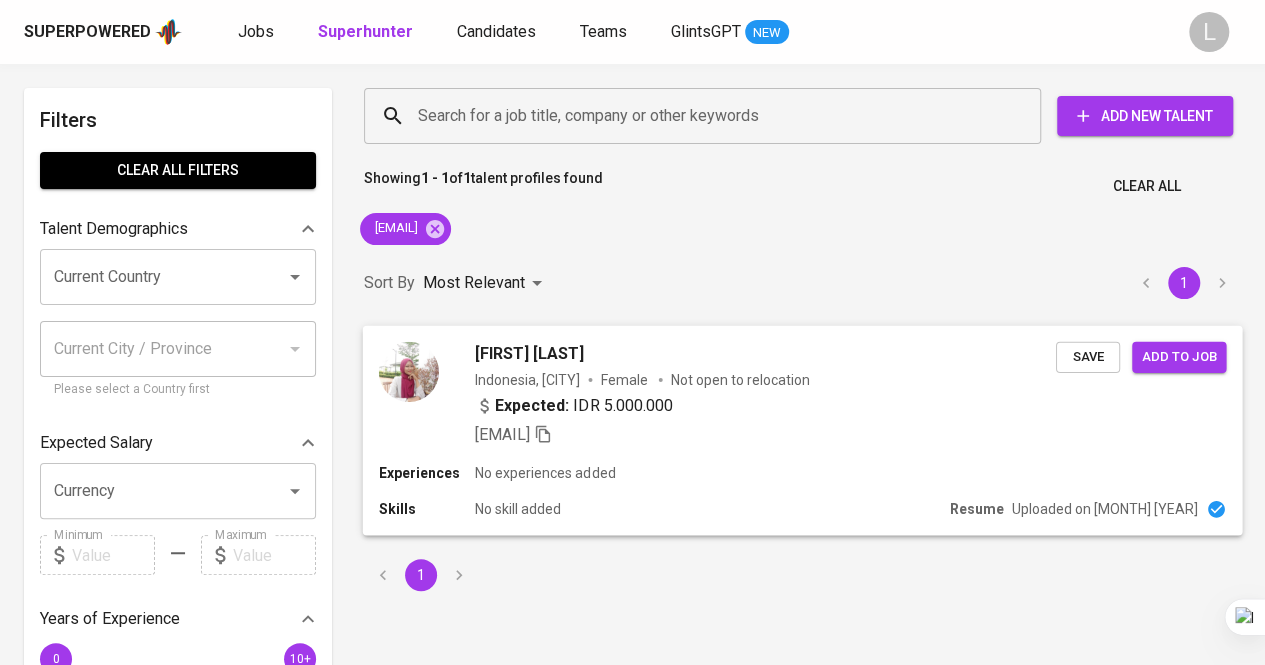click on "[FIRST] [LAST]" at bounding box center (529, 353) 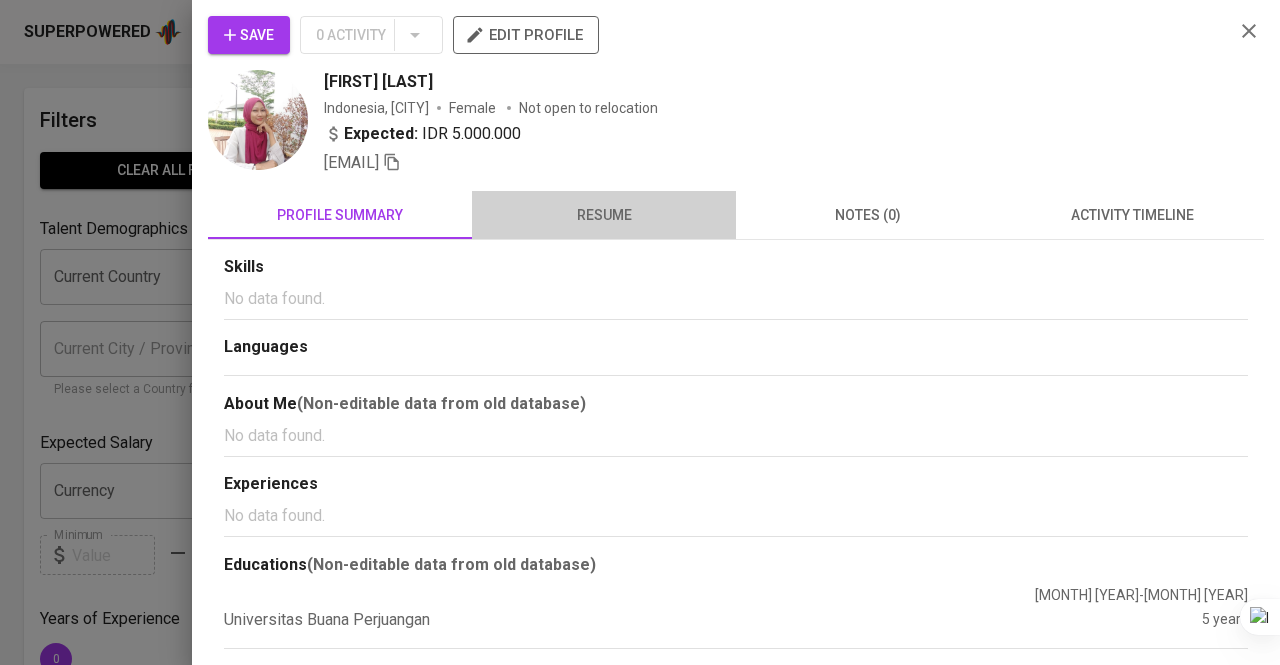 click on "resume" at bounding box center (604, 215) 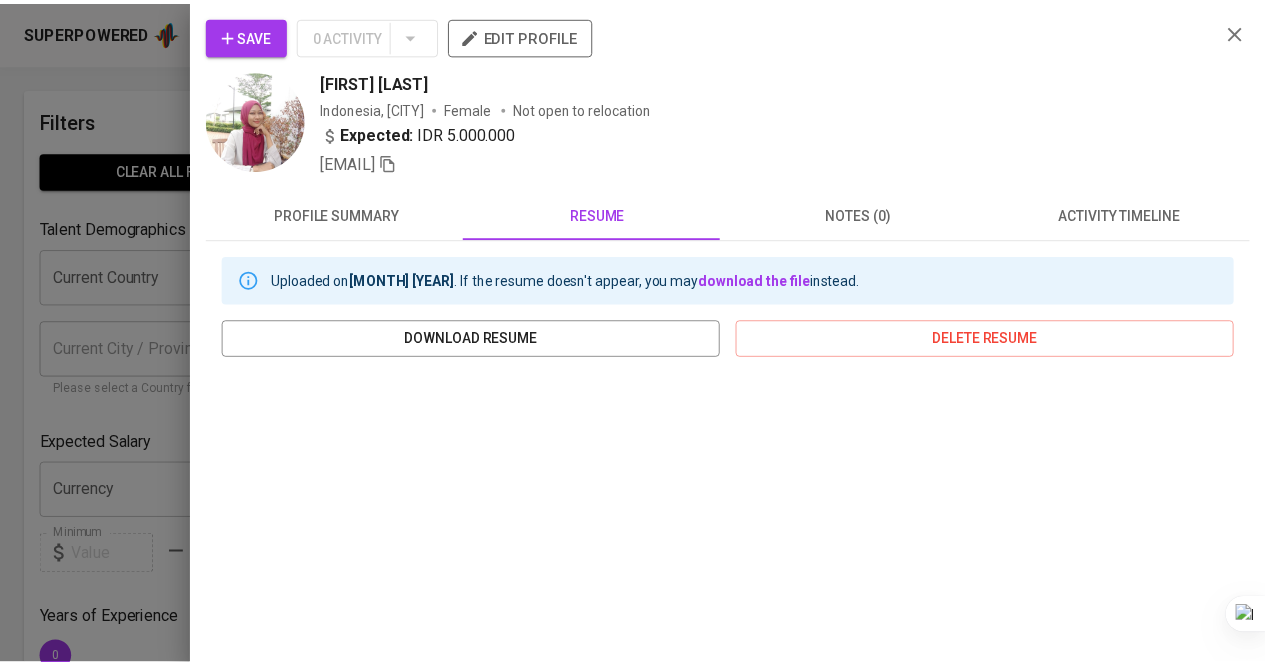 scroll, scrollTop: 337, scrollLeft: 0, axis: vertical 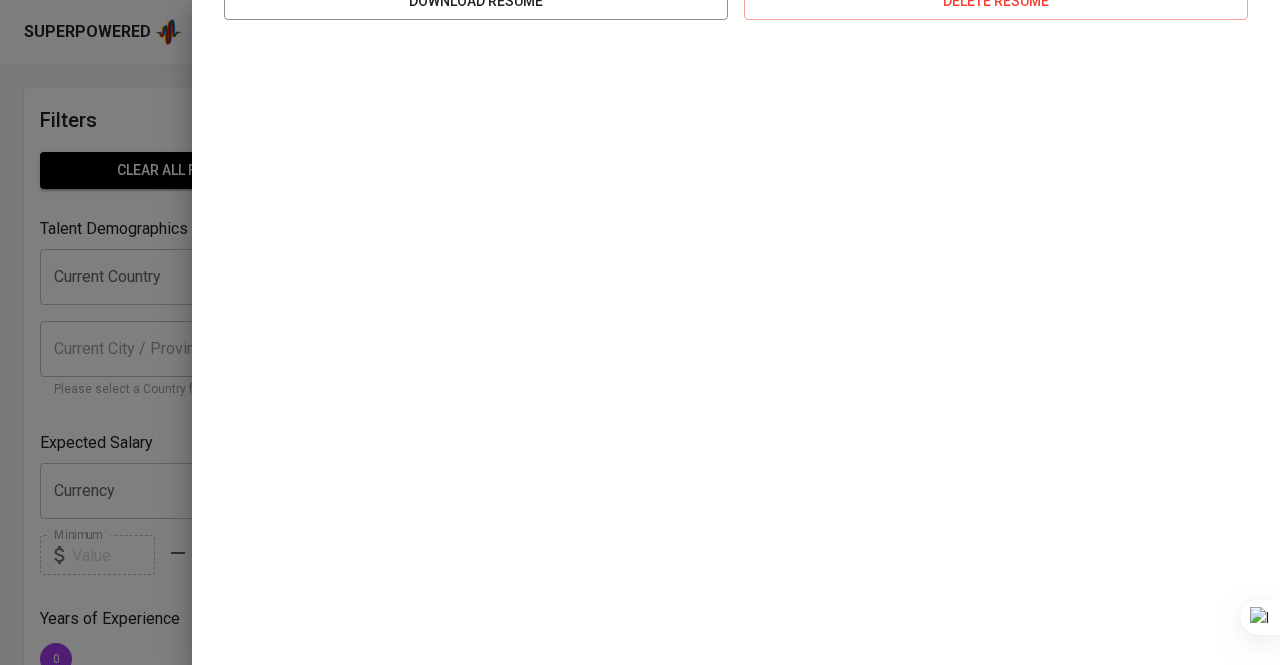 click at bounding box center (640, 332) 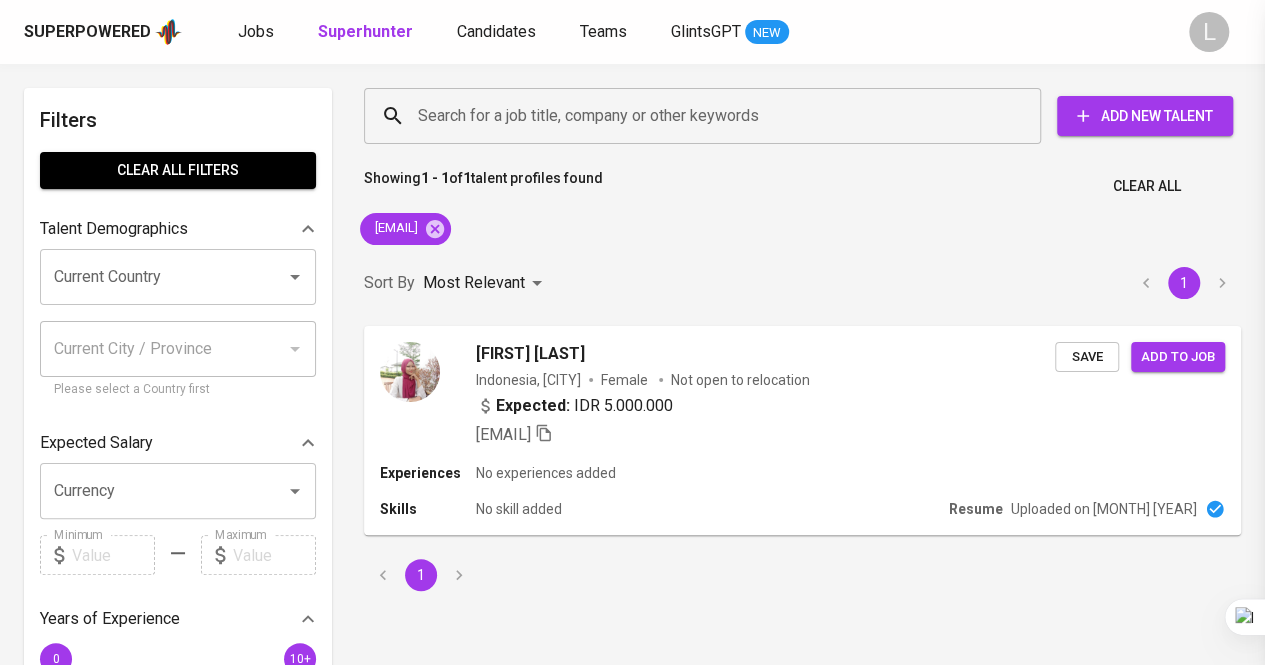 scroll, scrollTop: 0, scrollLeft: 0, axis: both 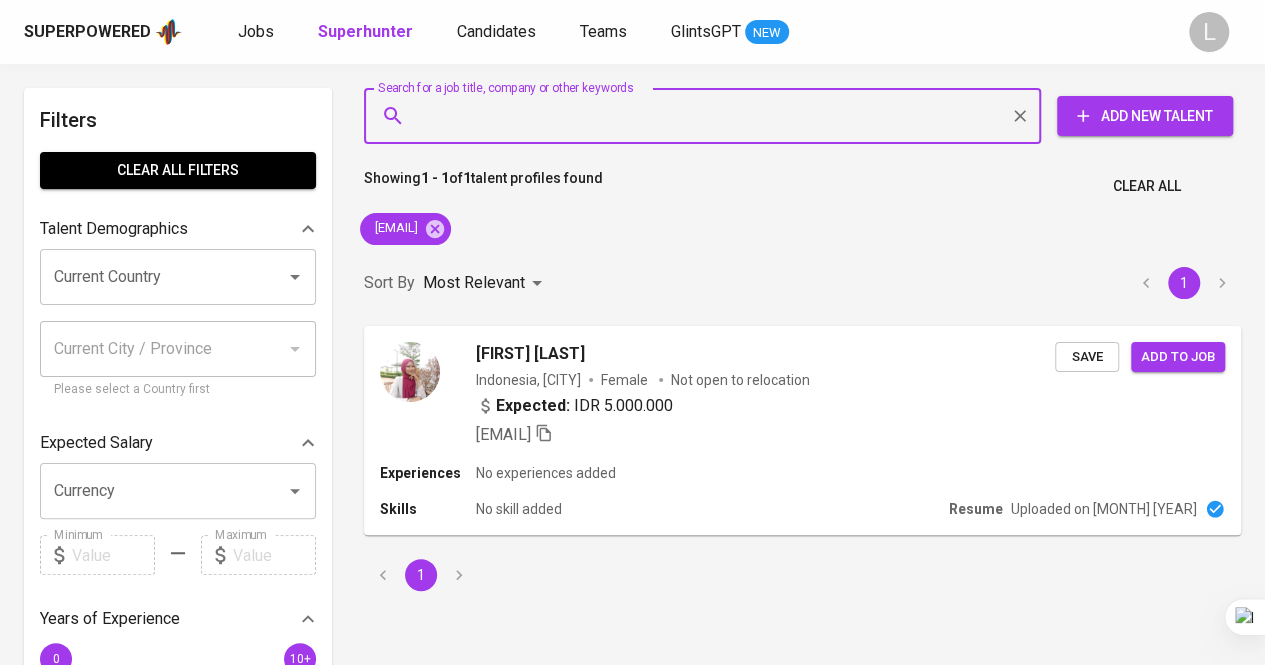 click on "Search for a job title, company or other keywords" at bounding box center (707, 116) 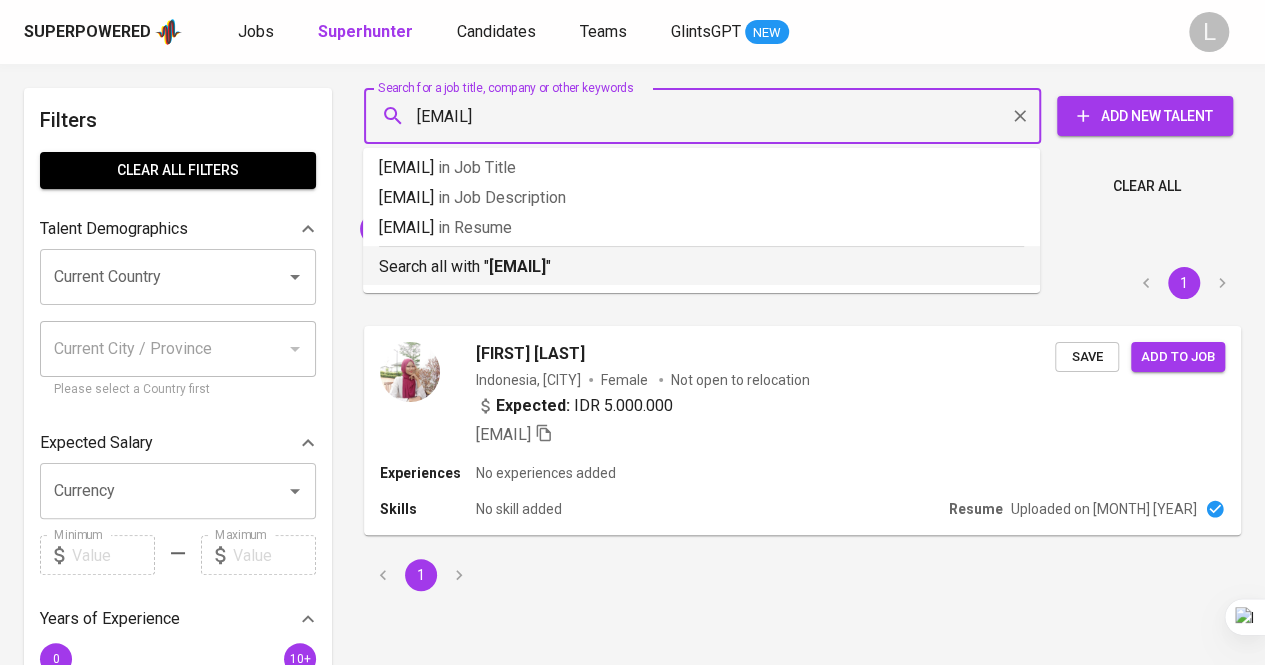 click on "[EMAIL]" at bounding box center [517, 266] 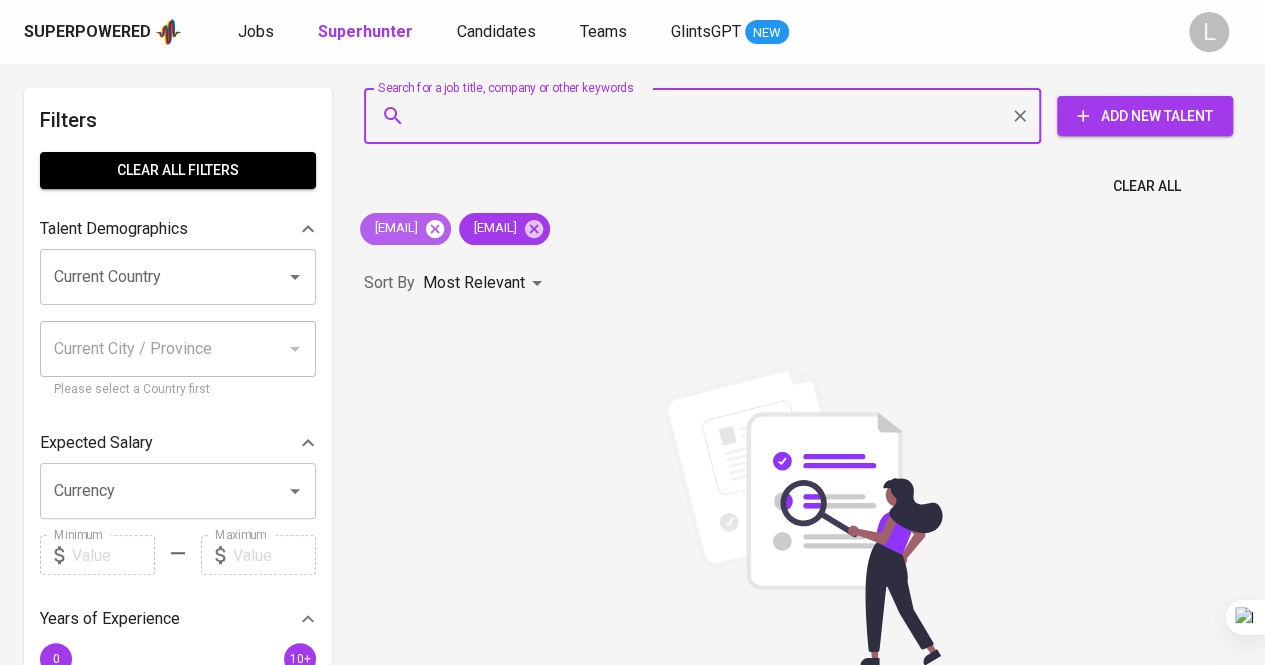 click 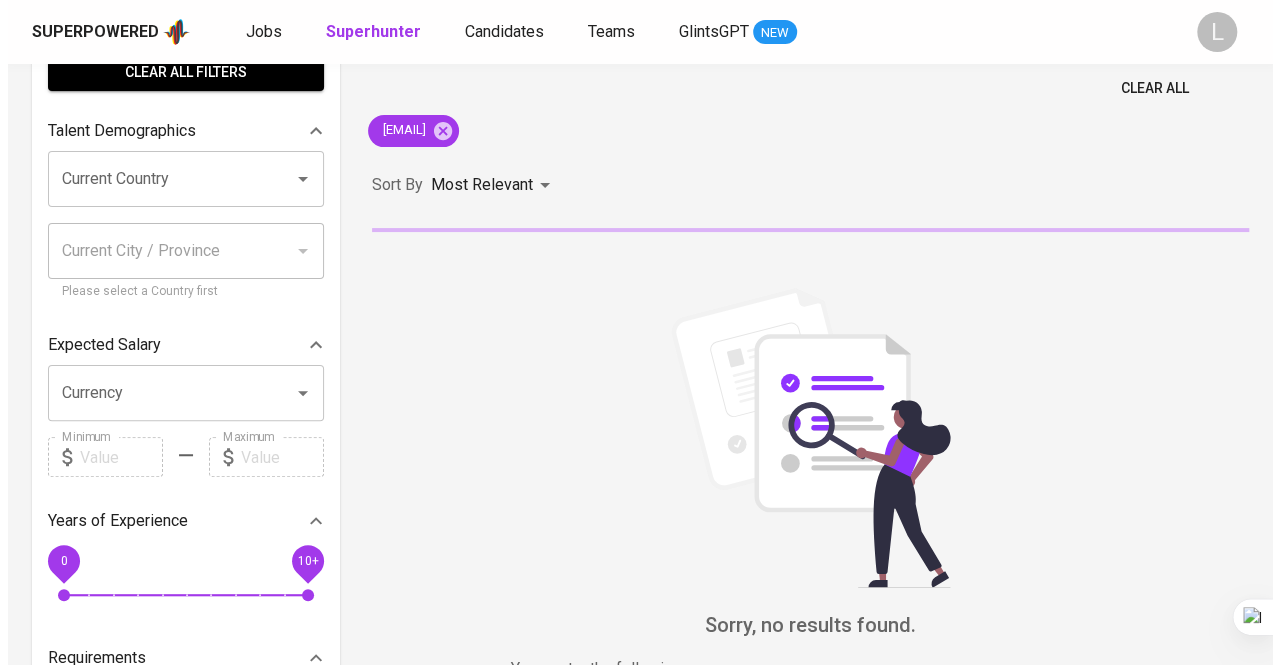 scroll, scrollTop: 112, scrollLeft: 0, axis: vertical 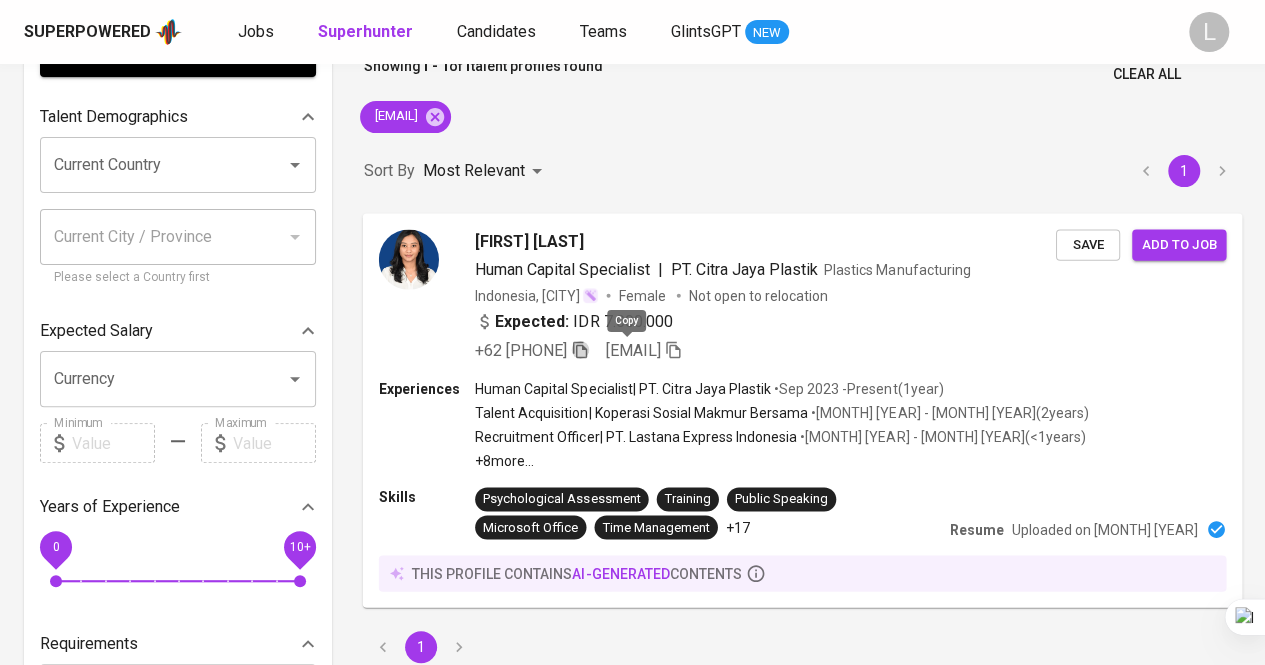 click 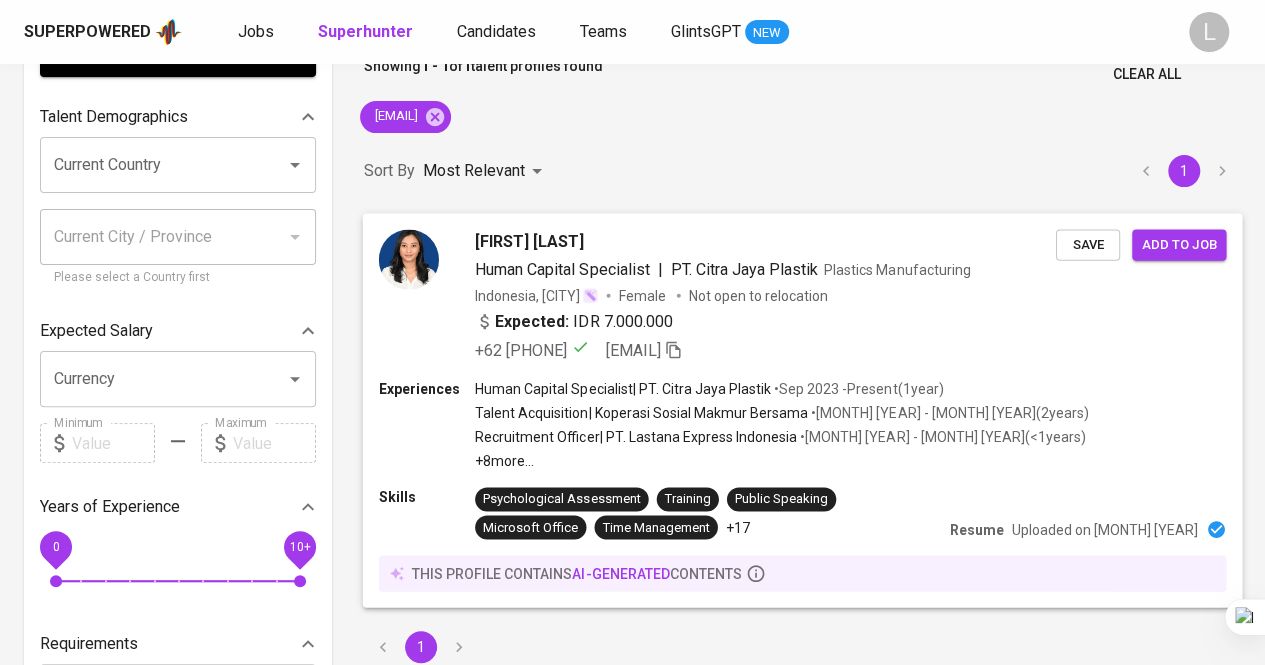 click on "[FIRST] [LAST] Human Capital Specialist | PT. Citra Jaya Plastik Plastics Manufacturing Indonesia, [CITY] Female   Not open to relocation Expected:   IDR 7.000.000 +62 [PHONE]   [EMAIL]   Save Add to job" at bounding box center (803, 296) 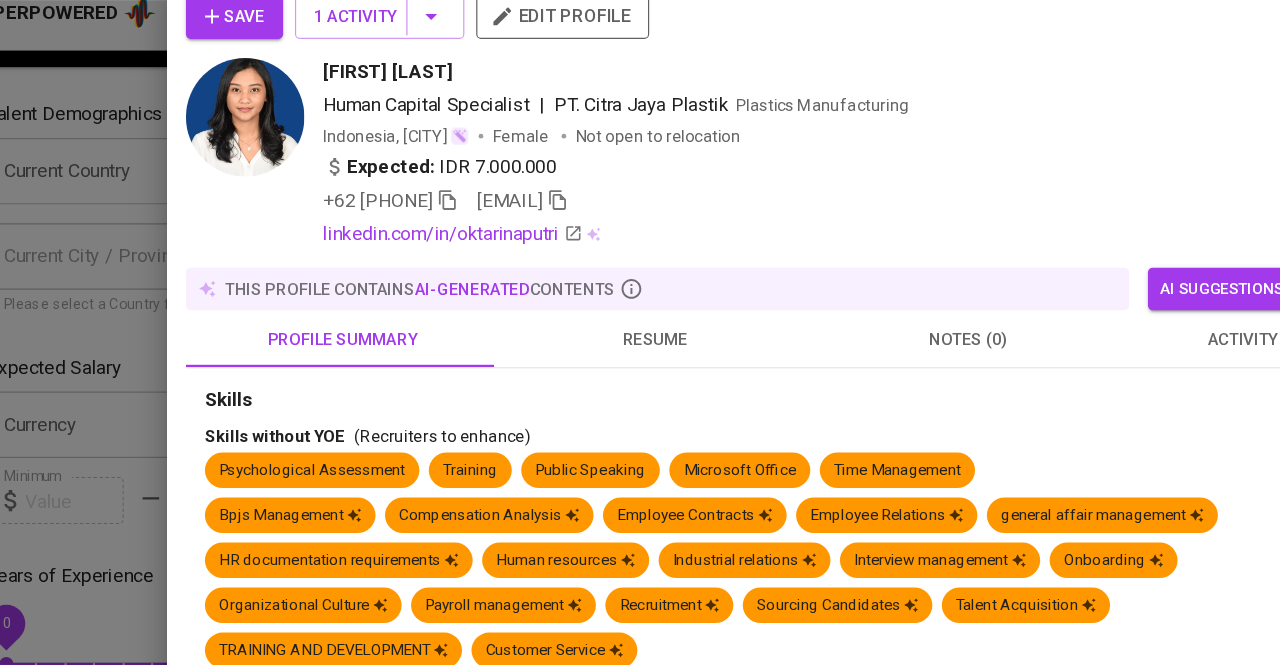 scroll, scrollTop: 112, scrollLeft: 0, axis: vertical 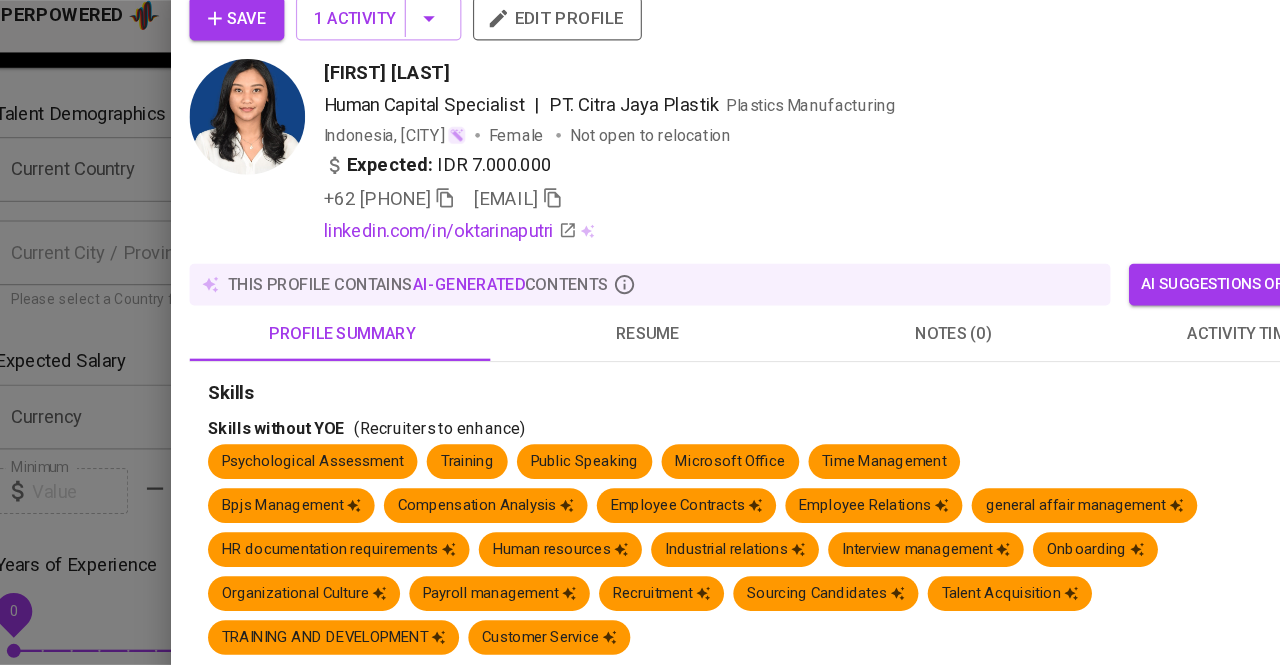 click on "resume" at bounding box center [604, 307] 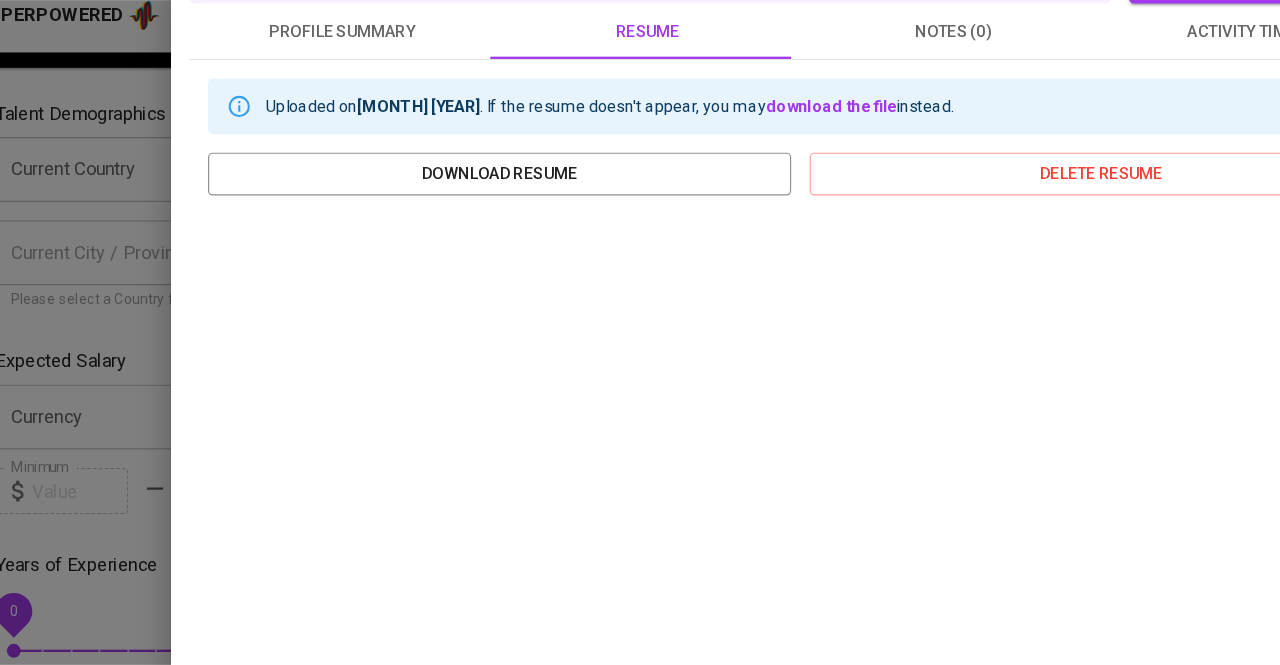 scroll, scrollTop: 262, scrollLeft: 0, axis: vertical 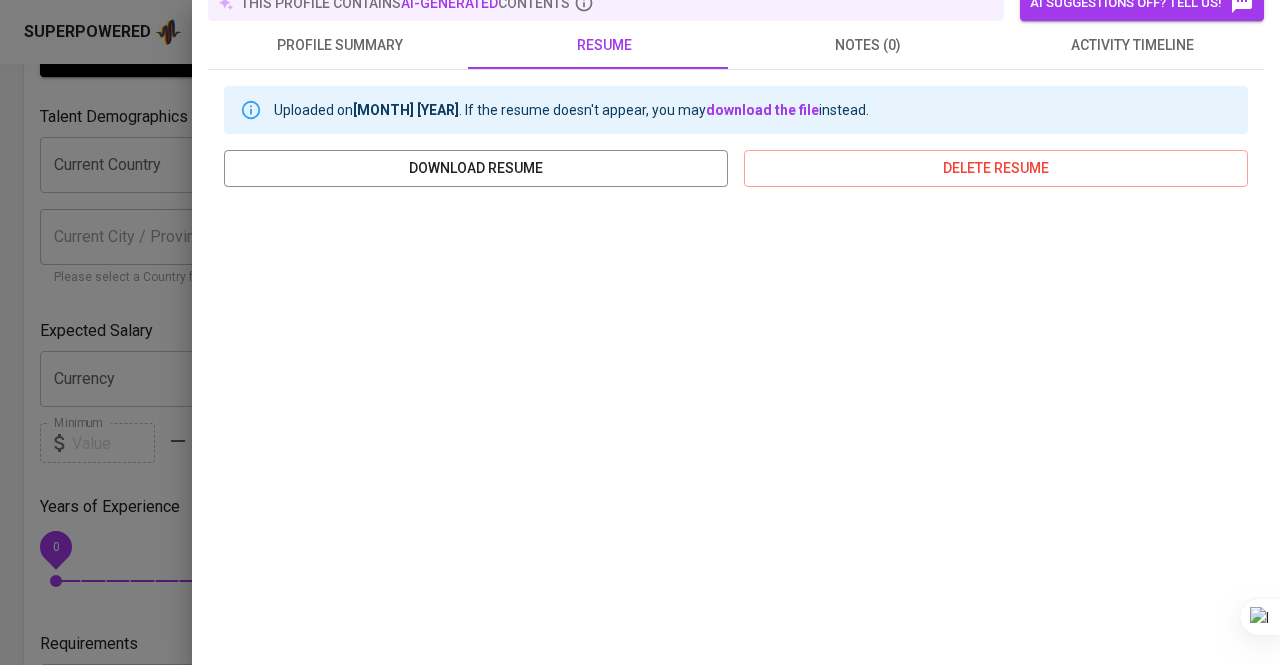 click at bounding box center [640, 332] 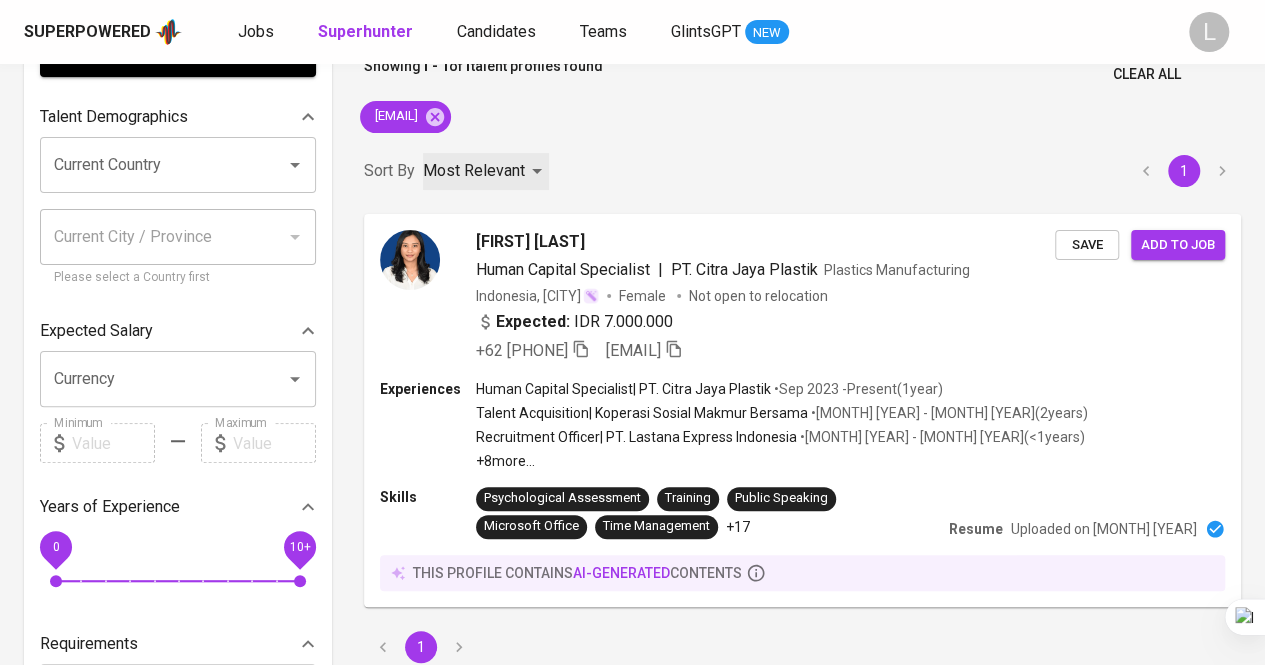 click on "Most Relevant" at bounding box center [486, 171] 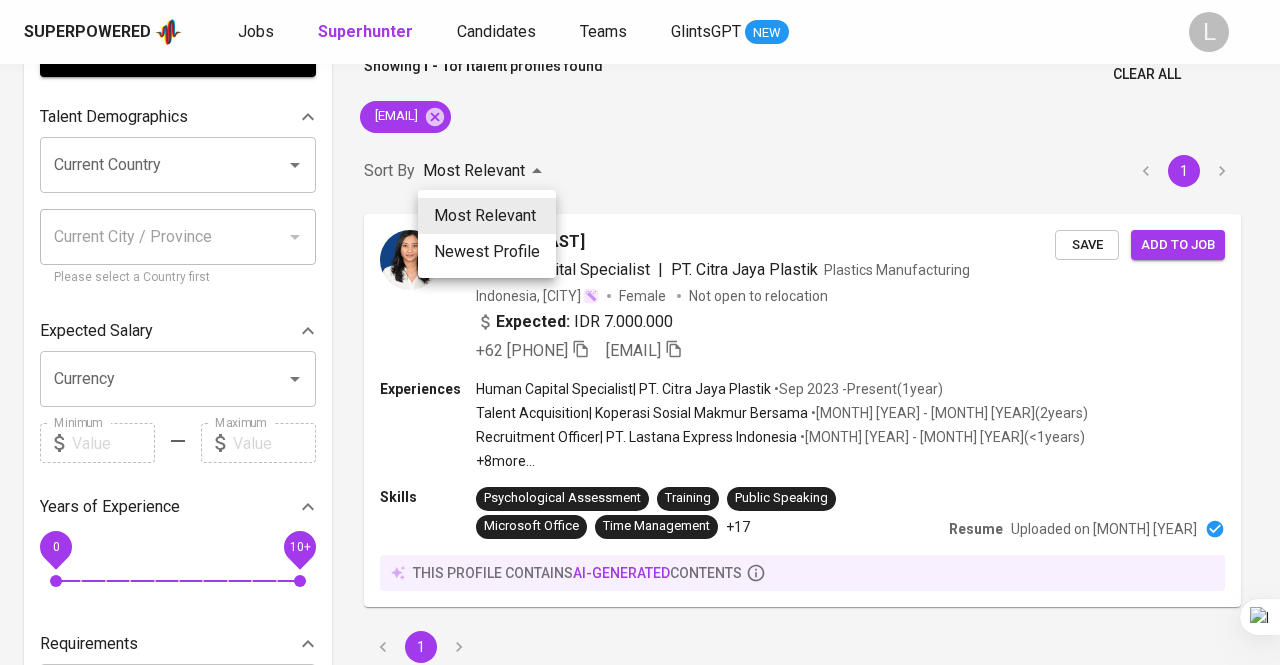 click at bounding box center [640, 332] 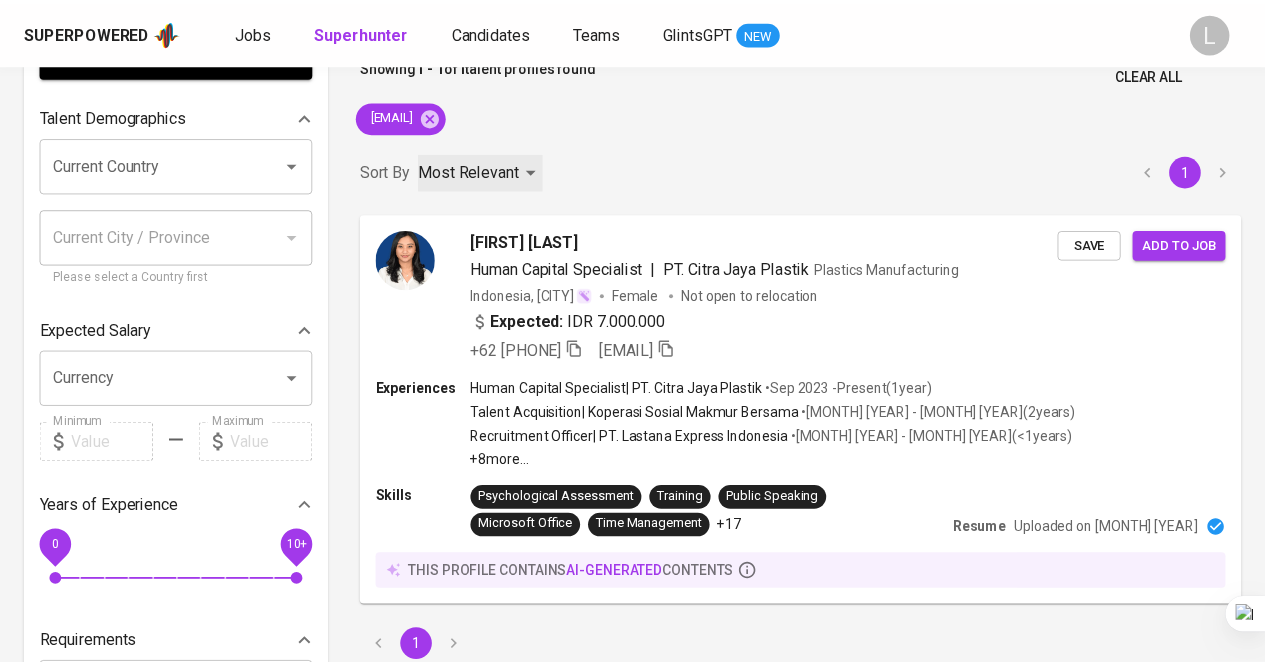 scroll, scrollTop: 0, scrollLeft: 0, axis: both 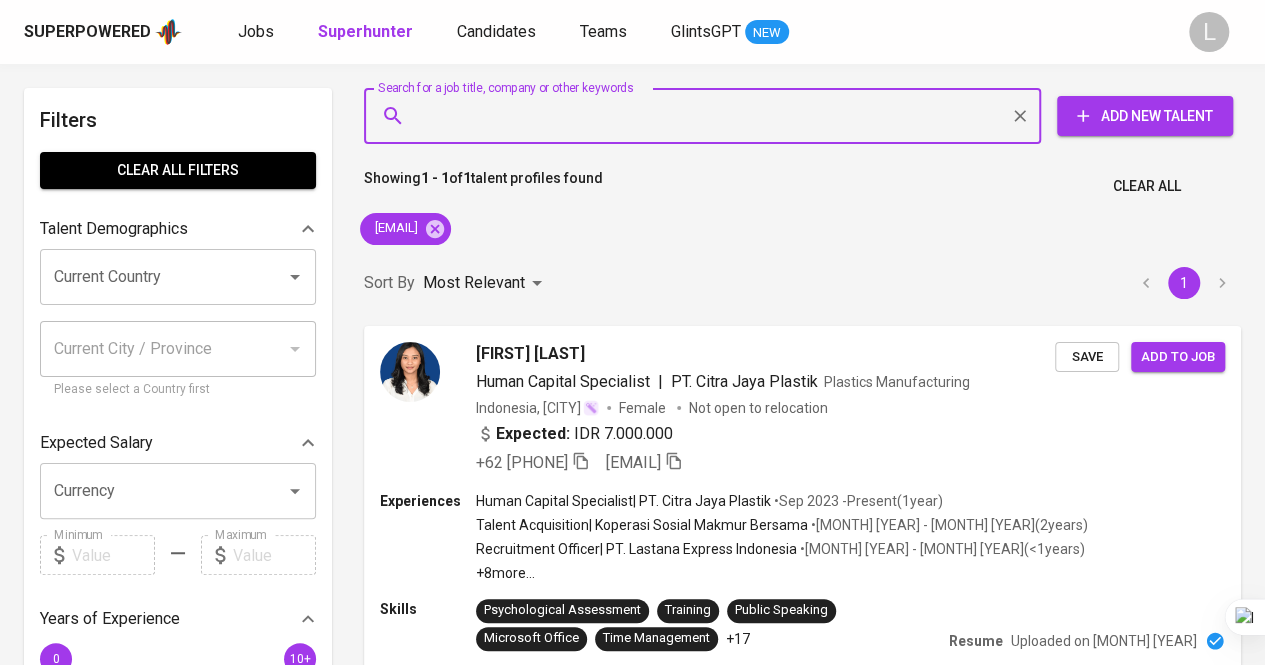 paste on "[EMAIL]" 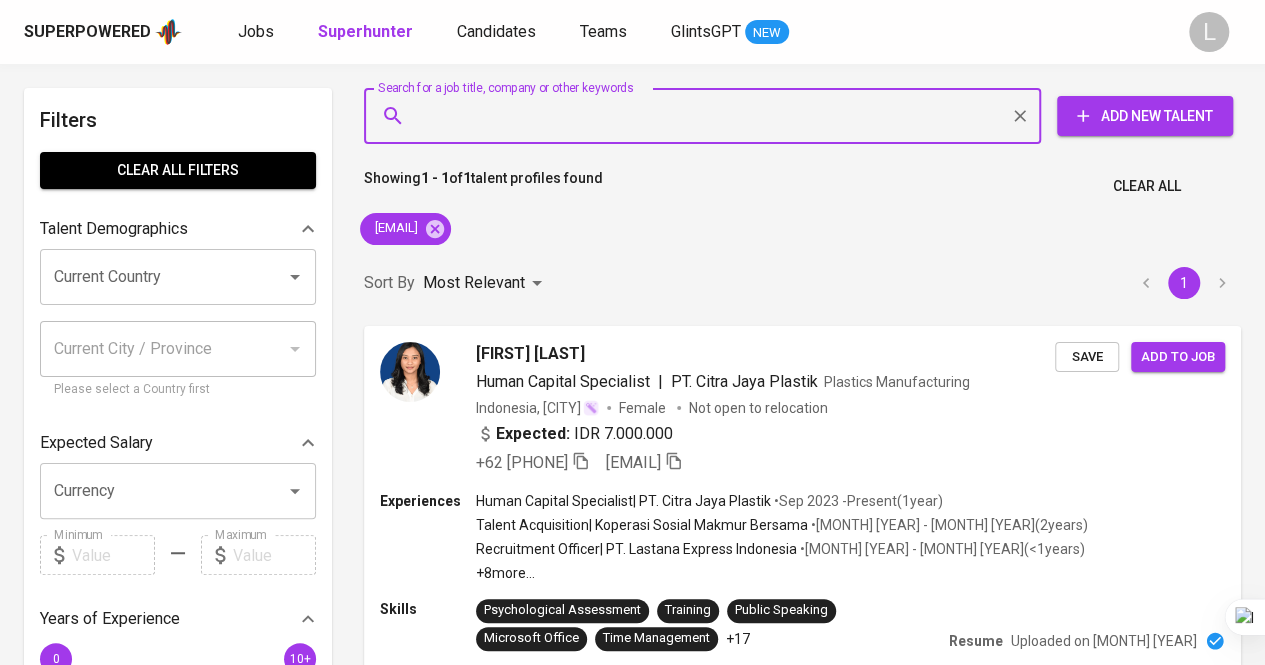 type on "[EMAIL]" 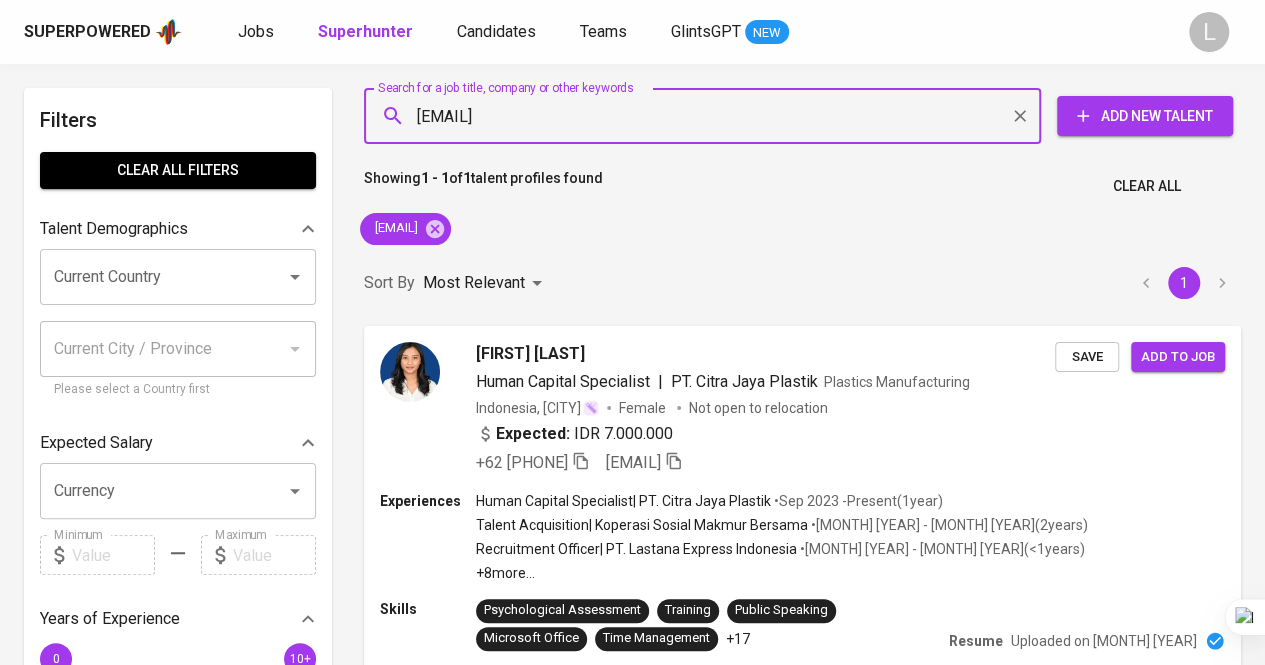 click on "[EMAIL]" at bounding box center (707, 116) 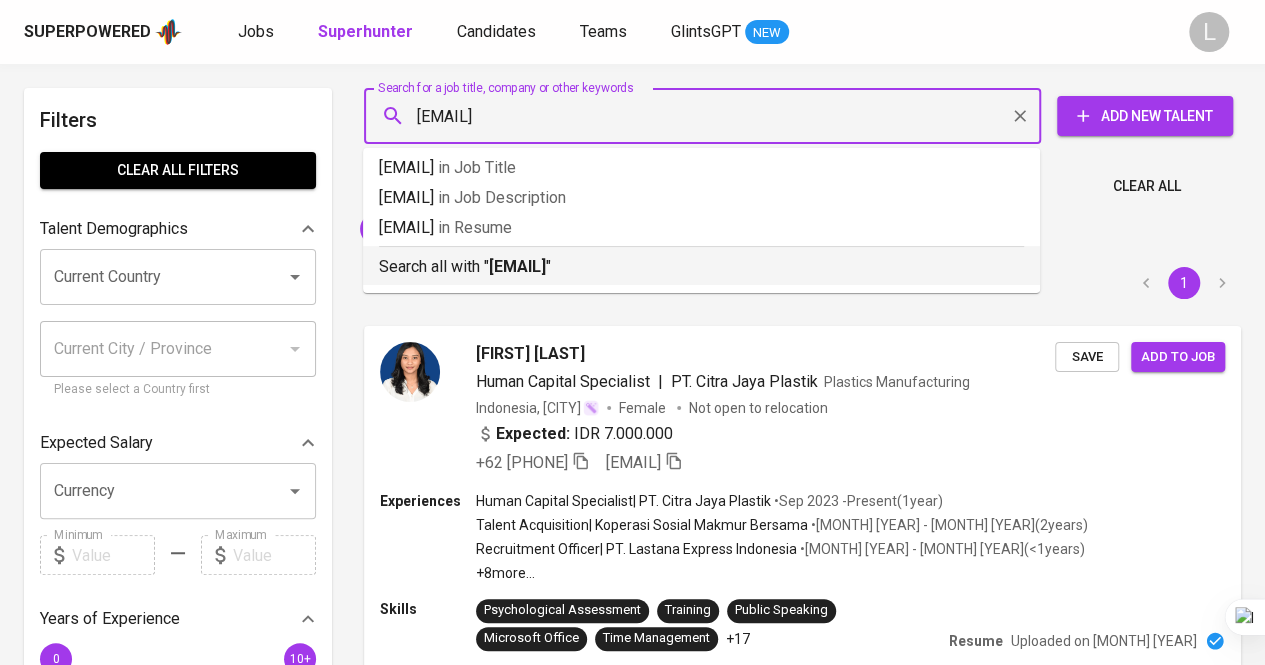 click on "[EMAIL]" at bounding box center [517, 266] 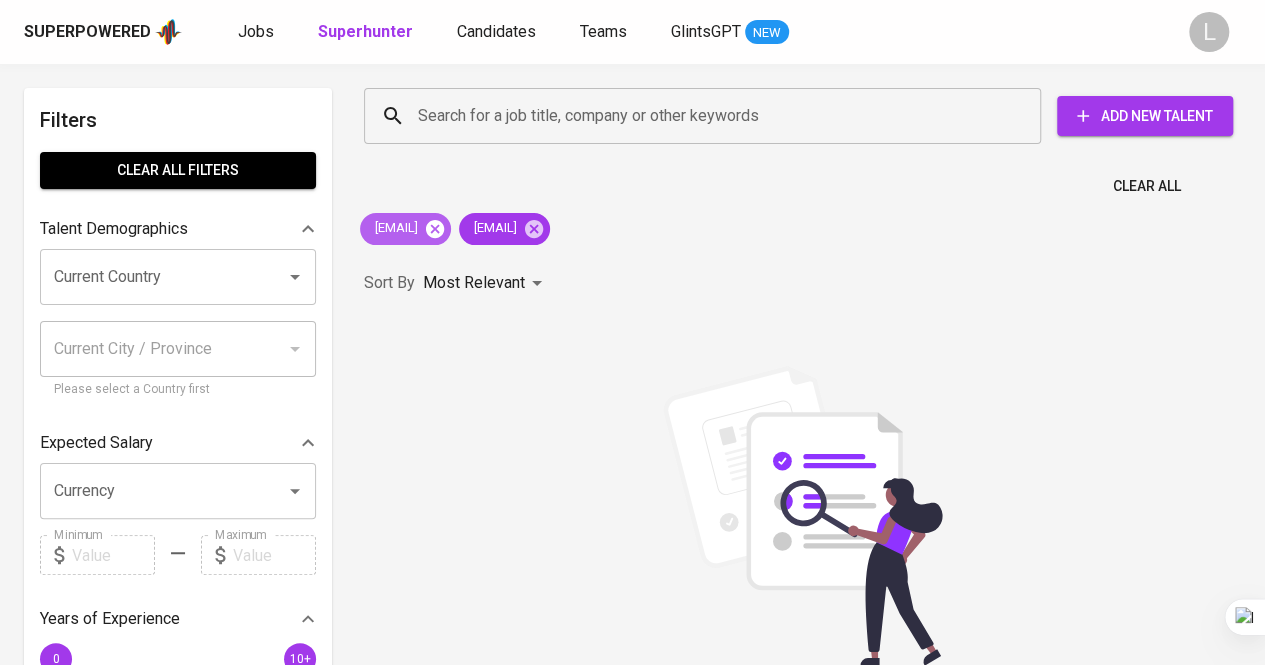 click 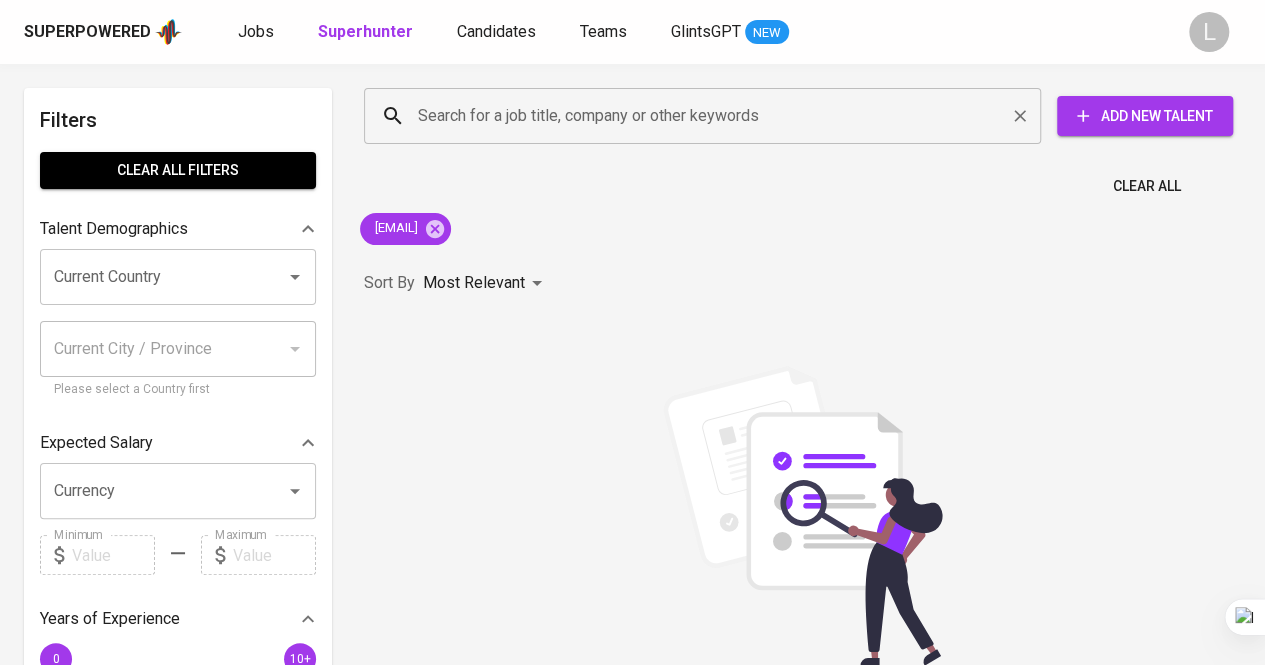 click on "Search for a job title, company or other keywords" at bounding box center (707, 116) 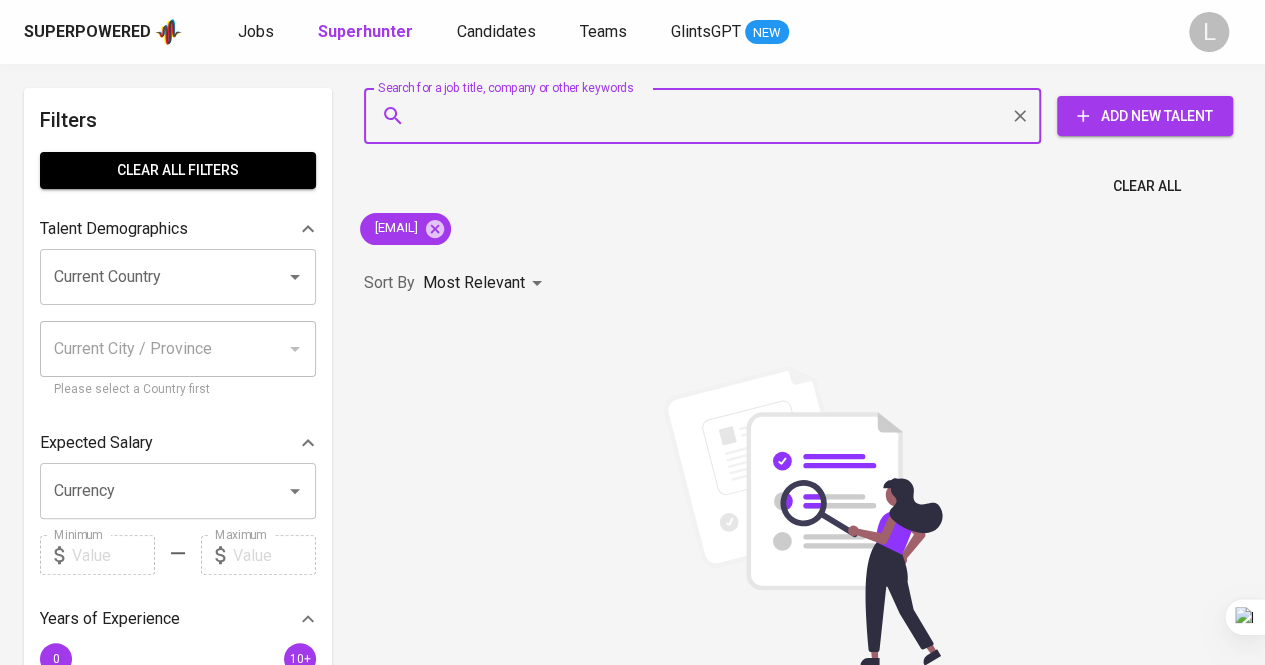 paste on "[EMAIL]" 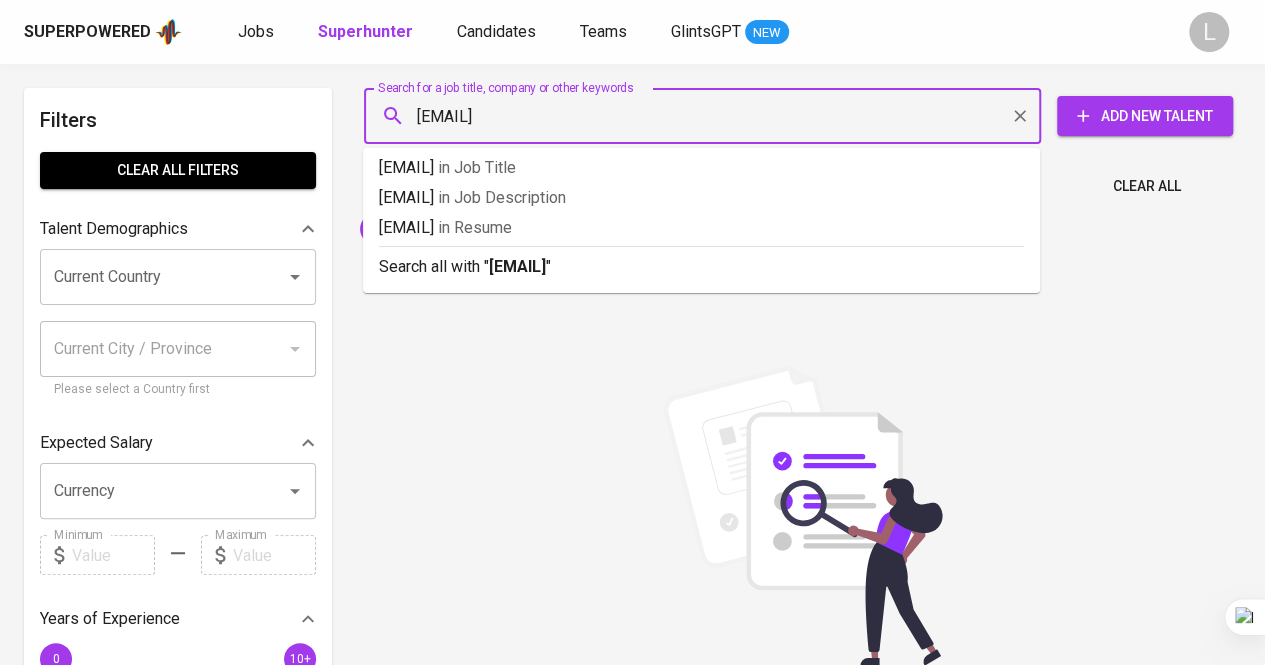 type on "[EMAIL]" 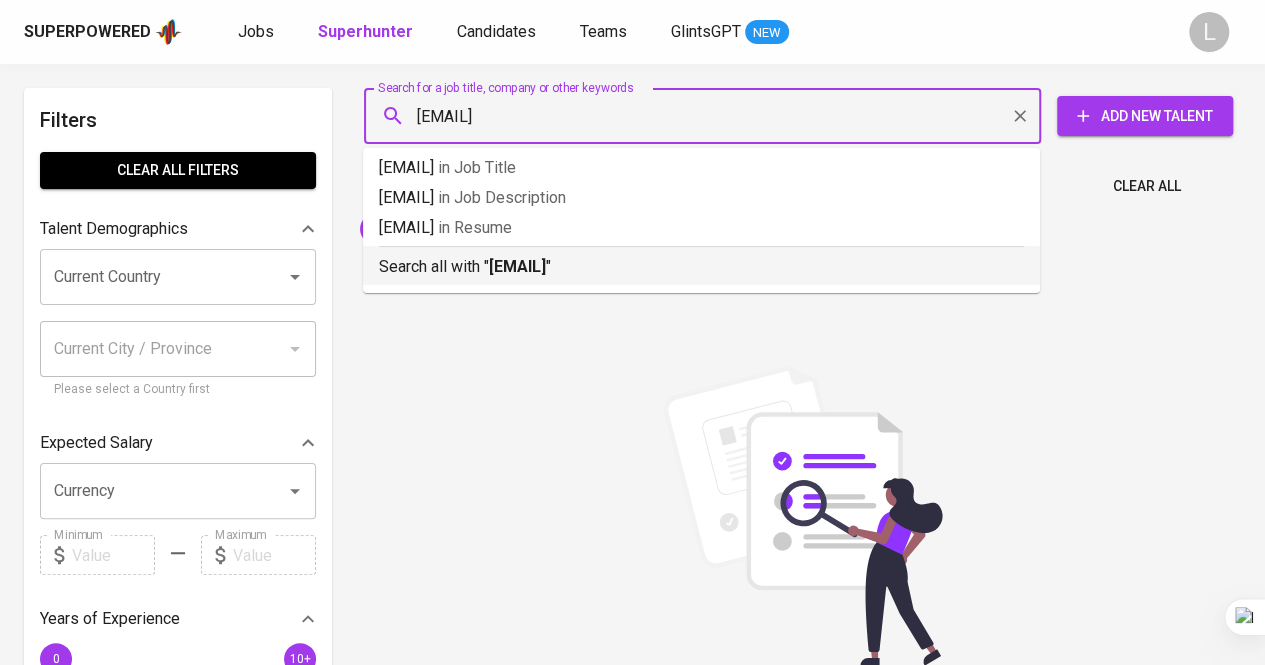 click on "[EMAIL]" at bounding box center (517, 266) 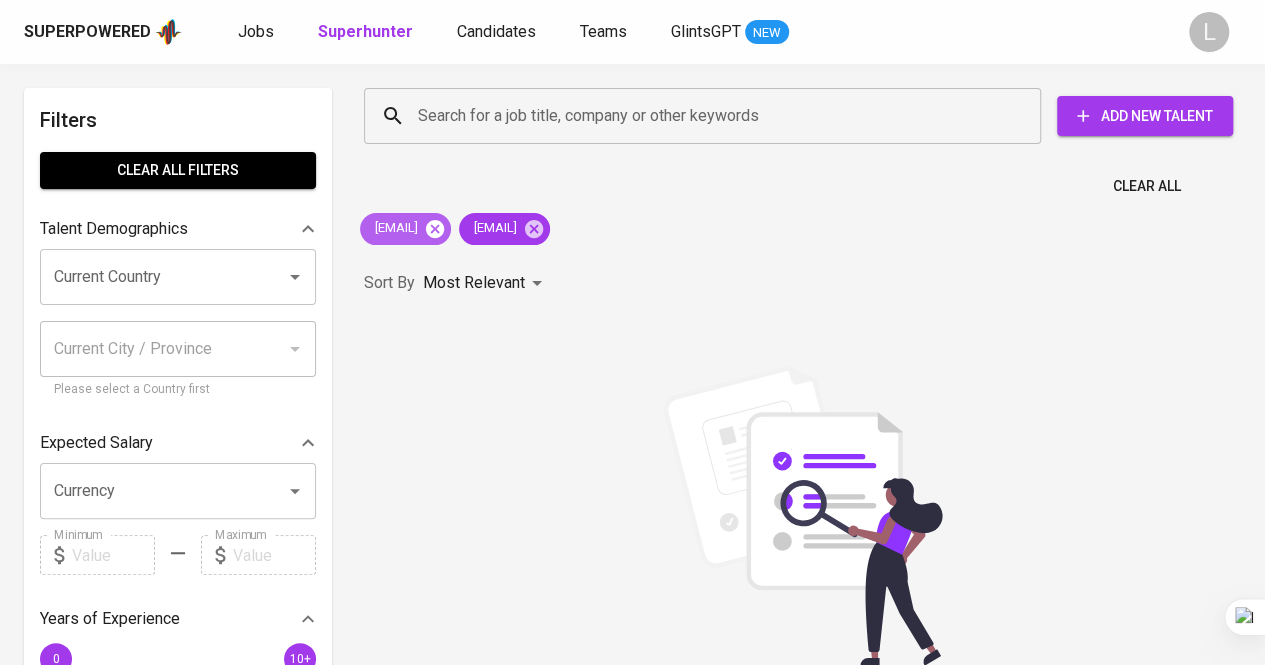 click 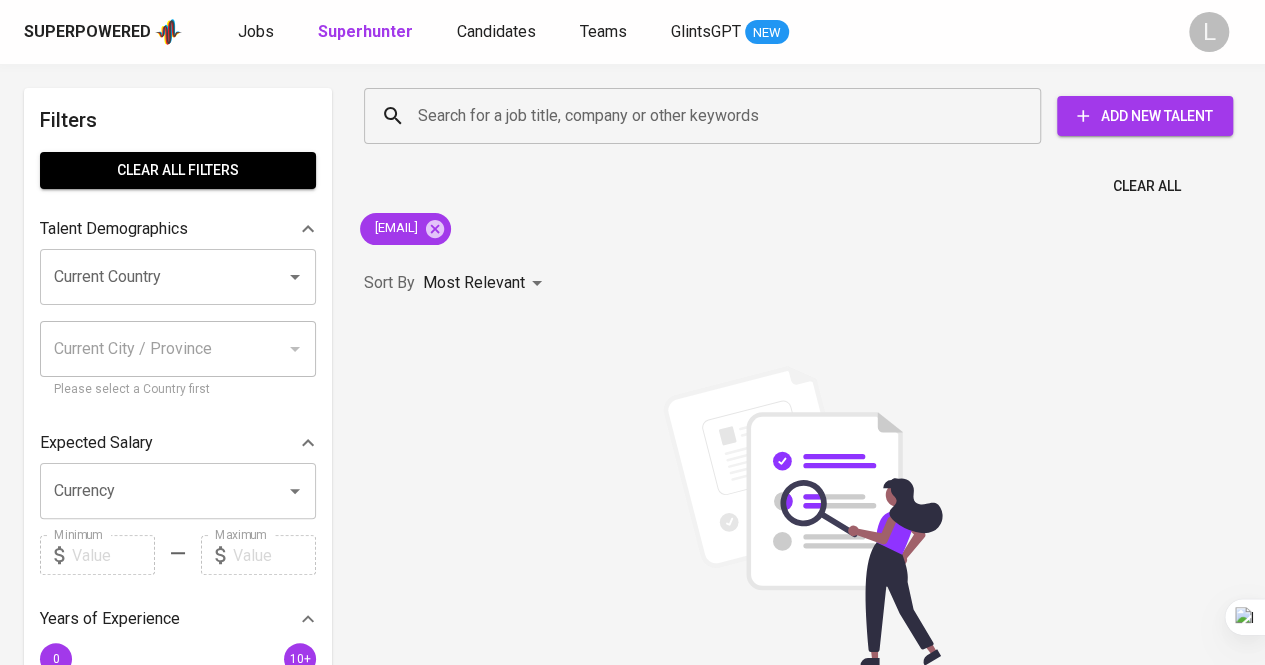 scroll, scrollTop: 28, scrollLeft: 0, axis: vertical 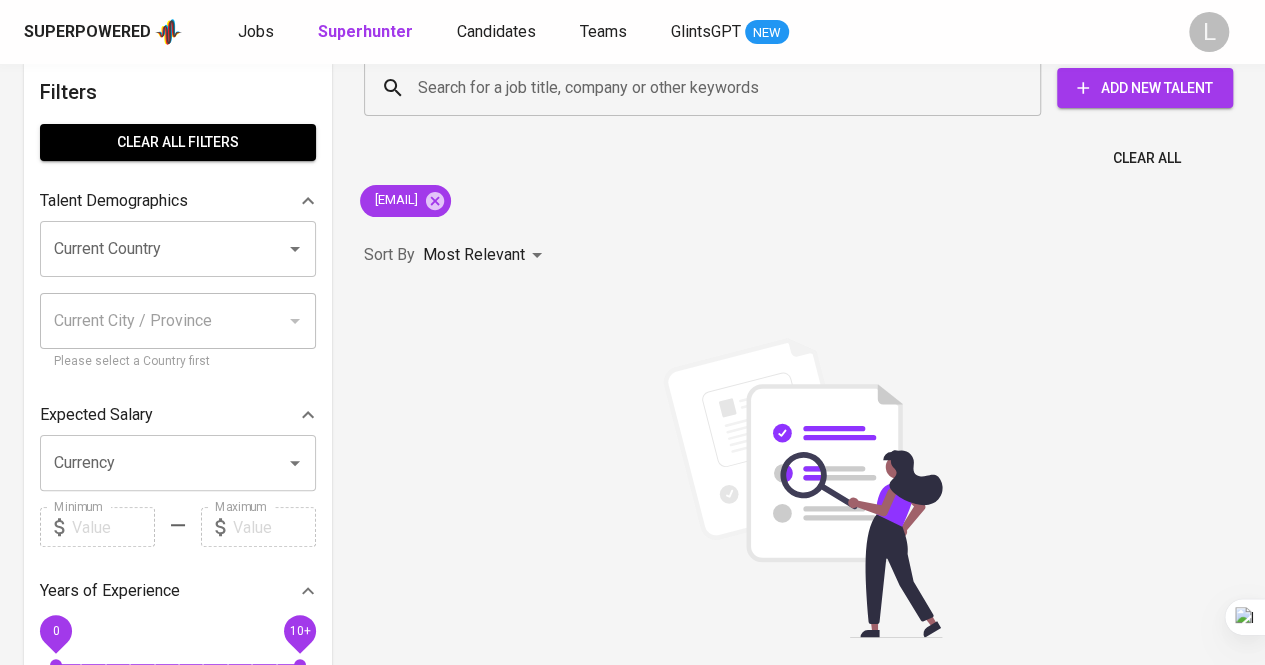 click on "Search for a job title, company or other keywords Search for a job title, company or other keywords Add New Talent" at bounding box center [798, 88] 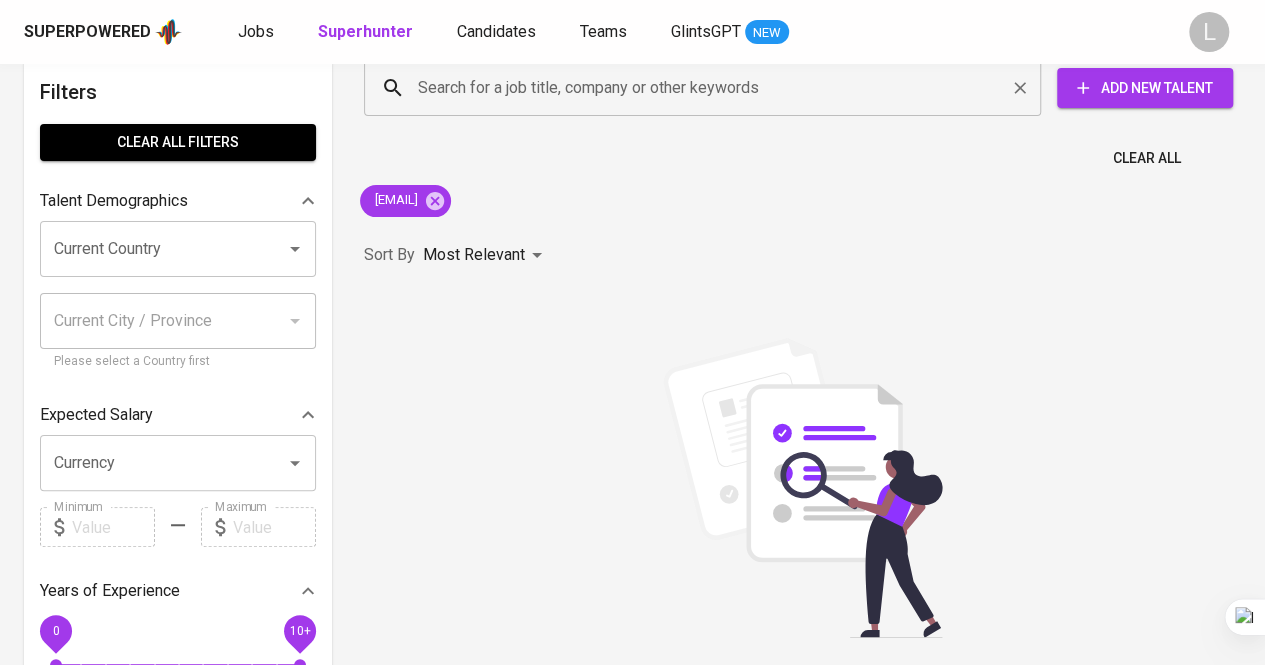 click on "Search for a job title, company or other keywords" at bounding box center (707, 88) 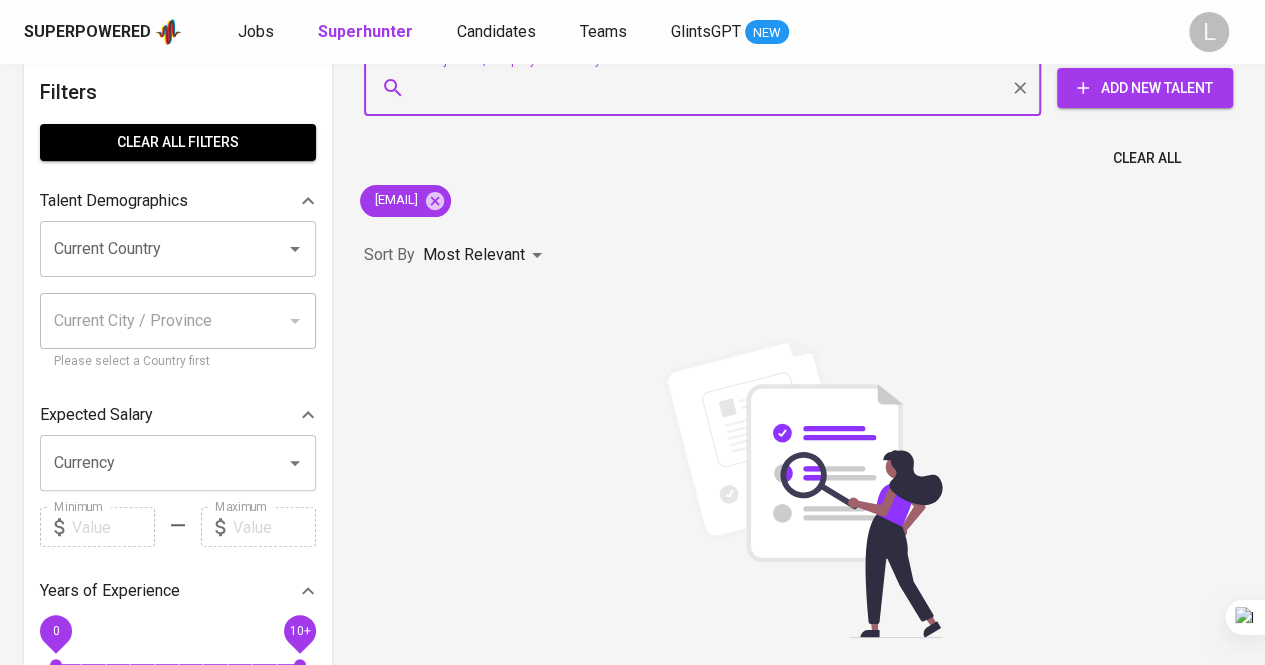paste on "[EMAIL]" 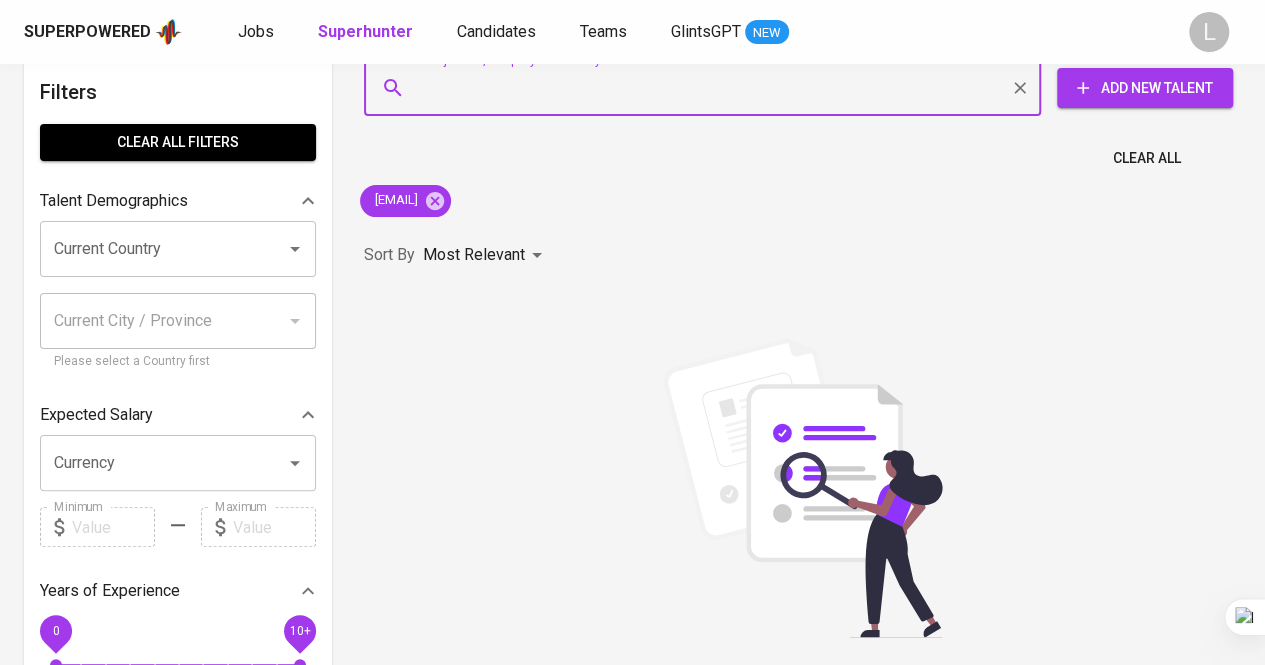type on "[EMAIL]" 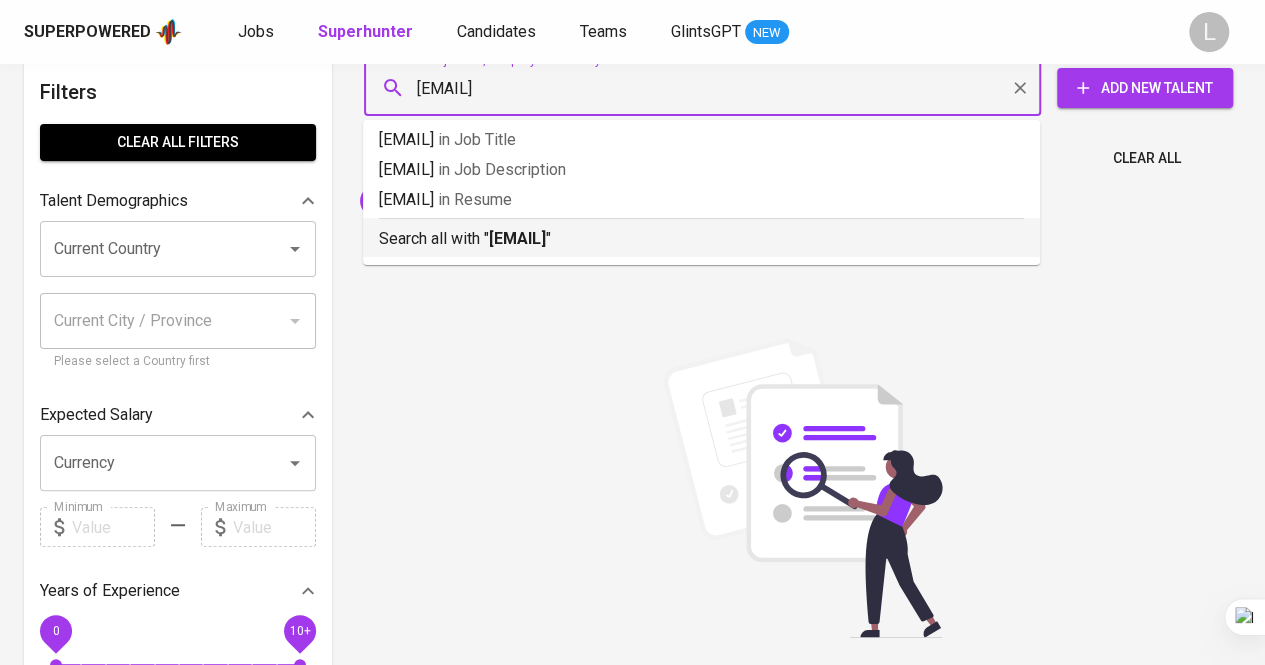 click on "Search all with " [EMAIL] "" at bounding box center [701, 239] 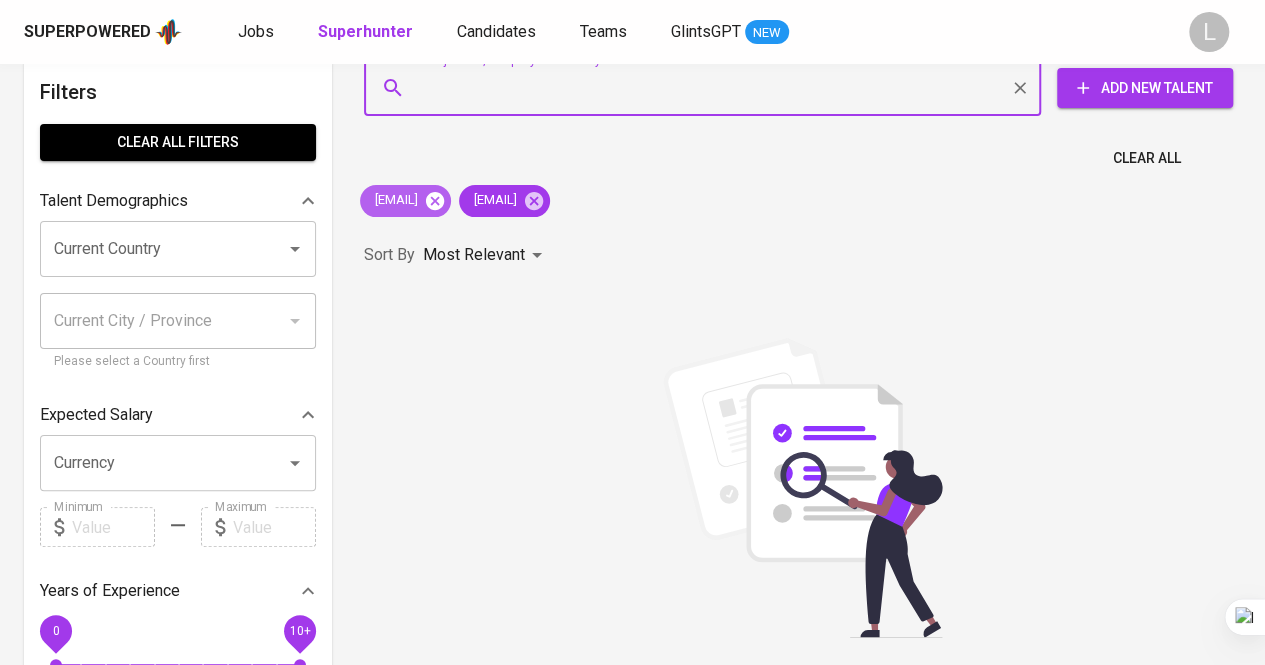 click 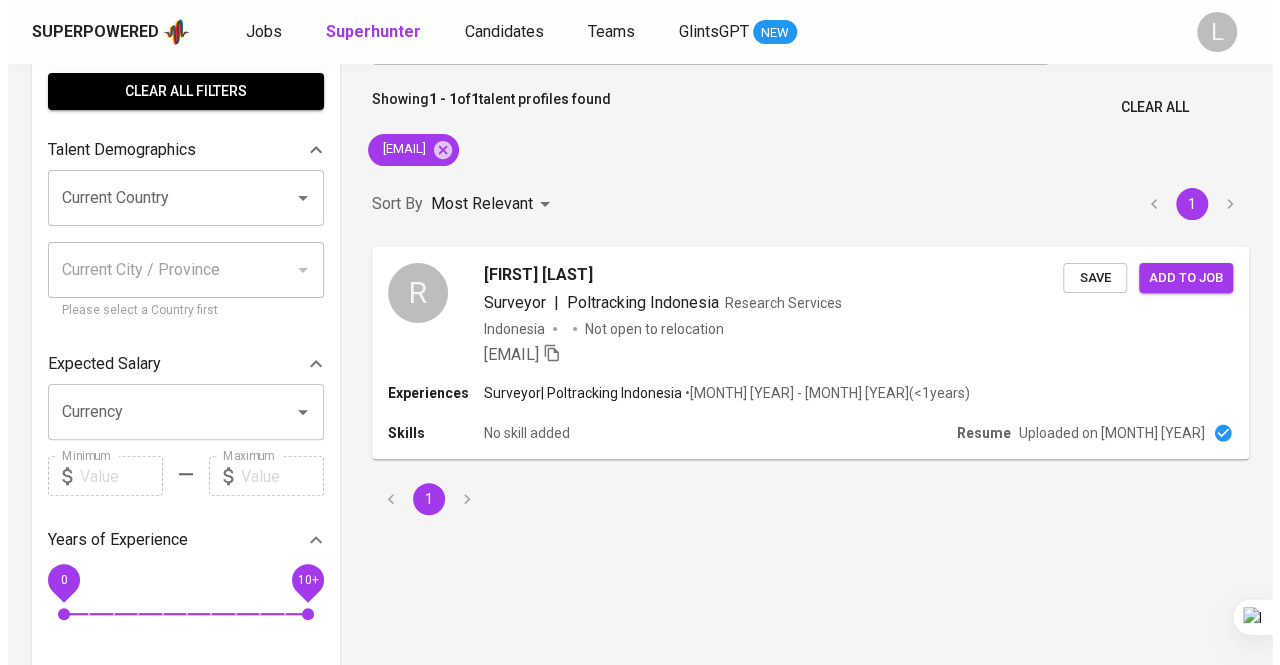 scroll, scrollTop: 80, scrollLeft: 0, axis: vertical 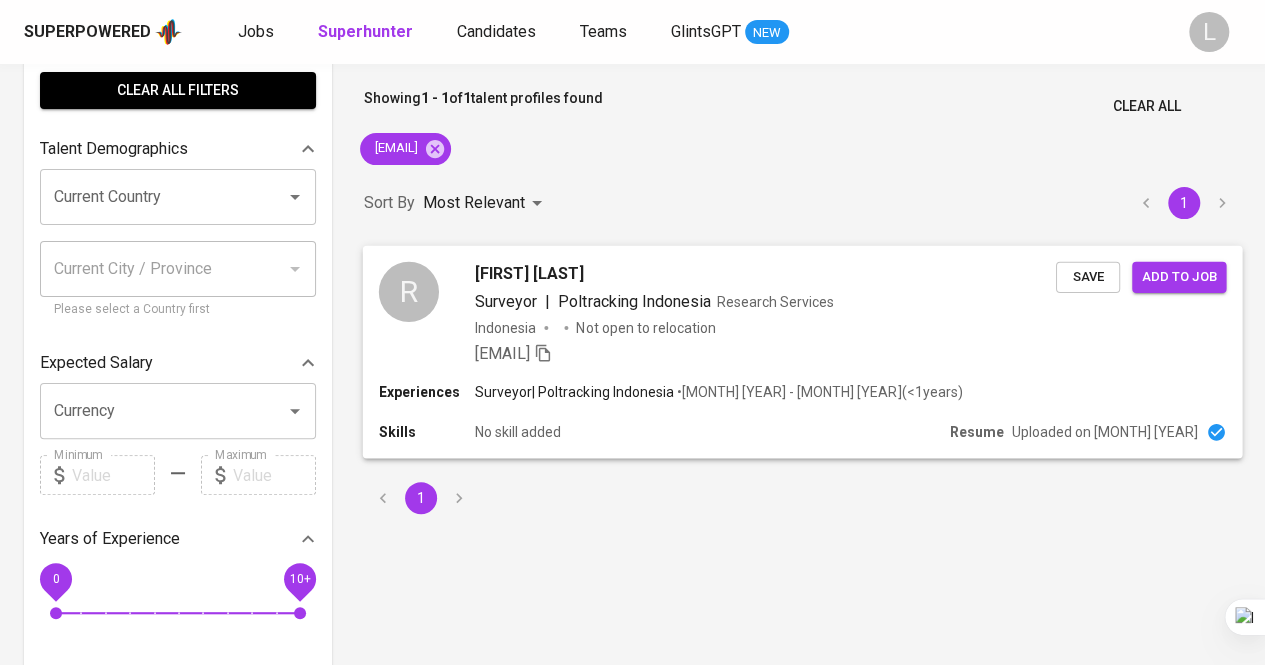 click on "[FIRST] [LAST]" at bounding box center [529, 273] 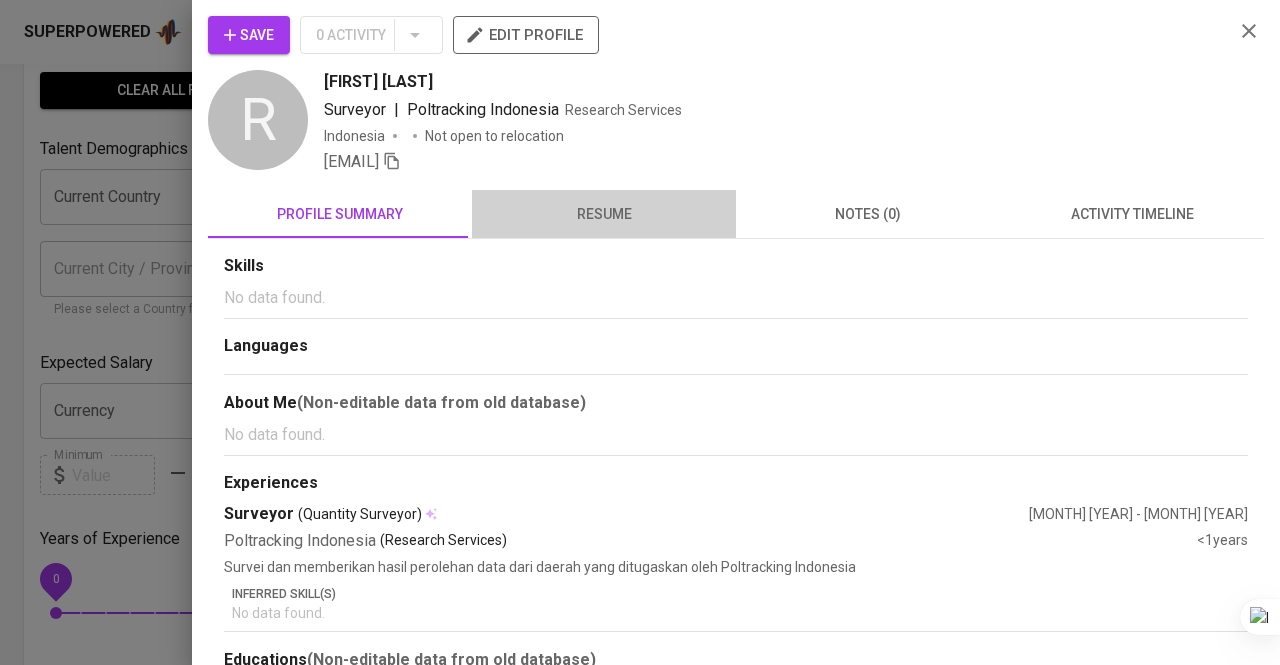 click on "resume" at bounding box center (604, 214) 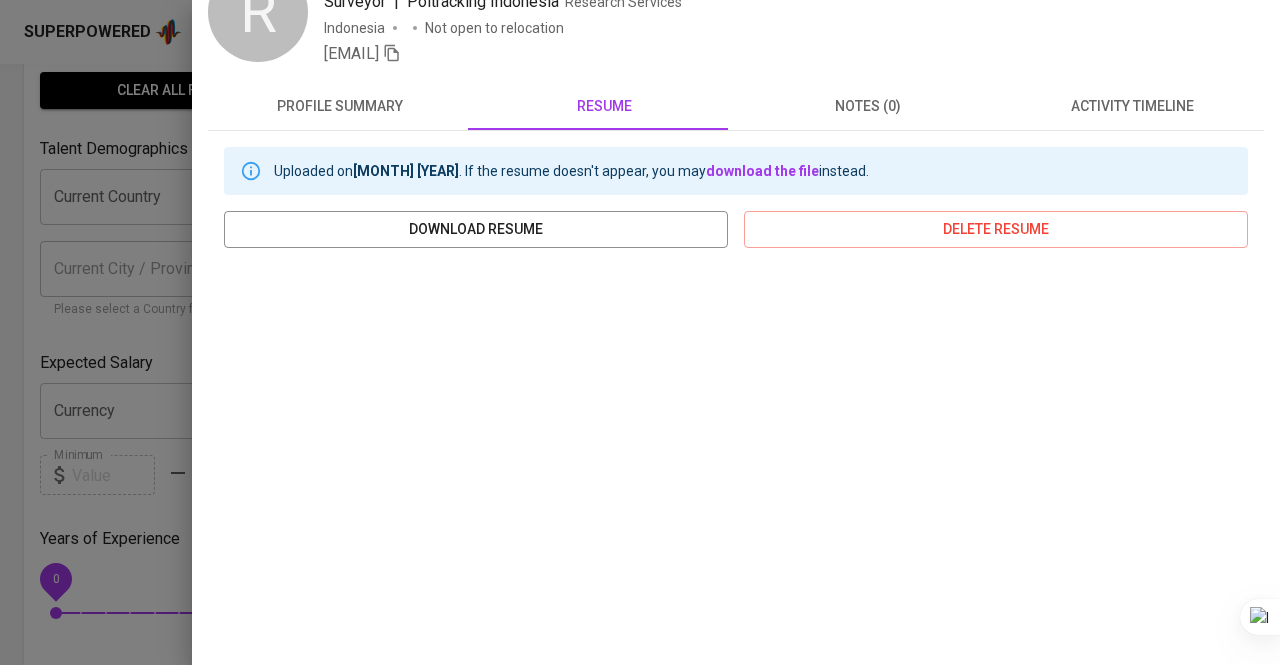 scroll, scrollTop: 0, scrollLeft: 0, axis: both 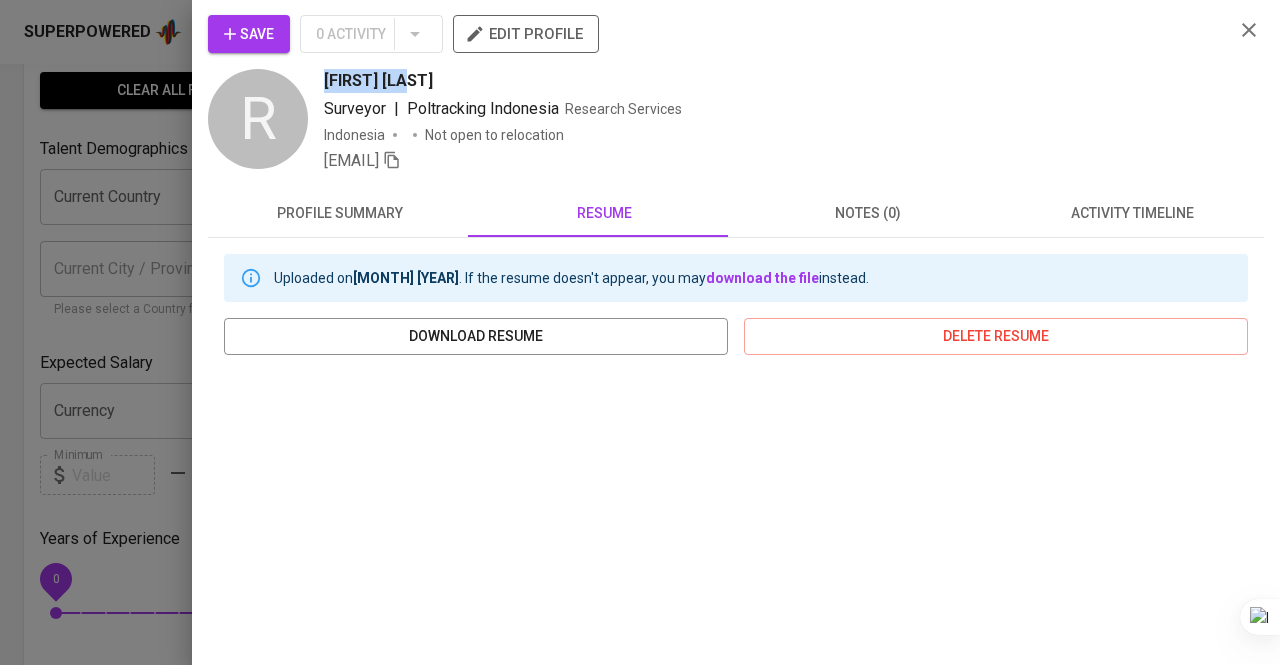 drag, startPoint x: 323, startPoint y: 77, endPoint x: 494, endPoint y: 73, distance: 171.04678 